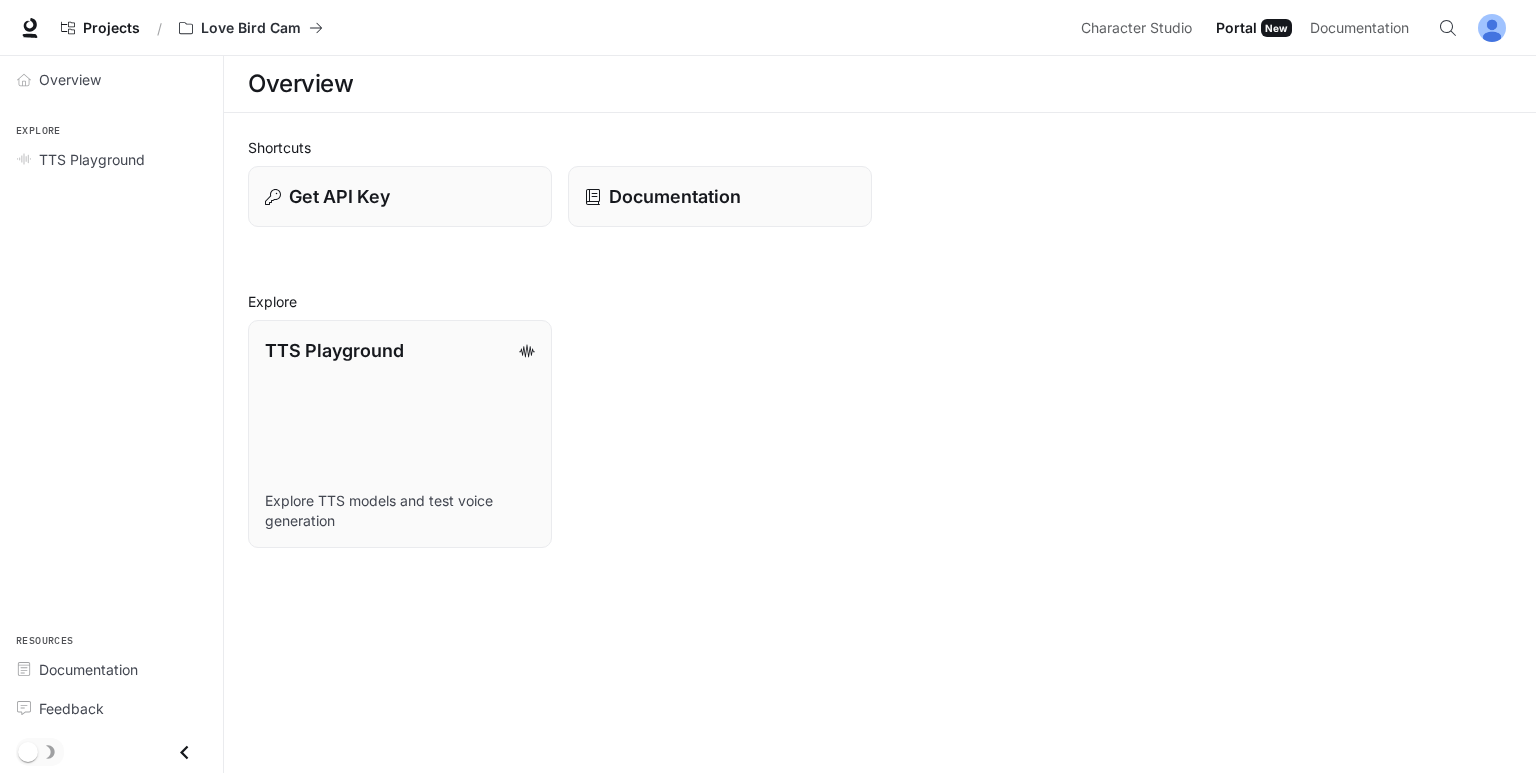 scroll, scrollTop: 0, scrollLeft: 0, axis: both 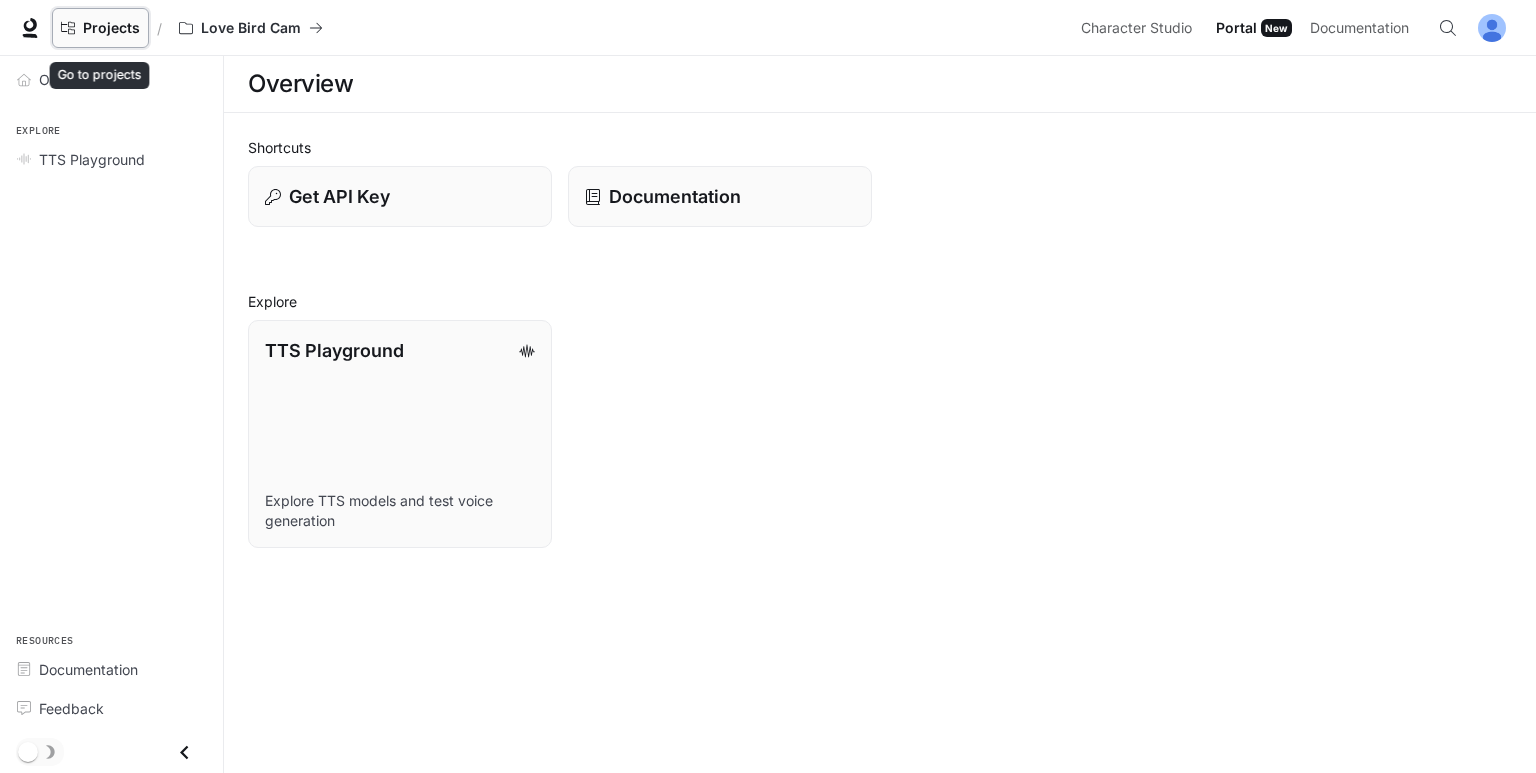 click on "Projects" at bounding box center (111, 28) 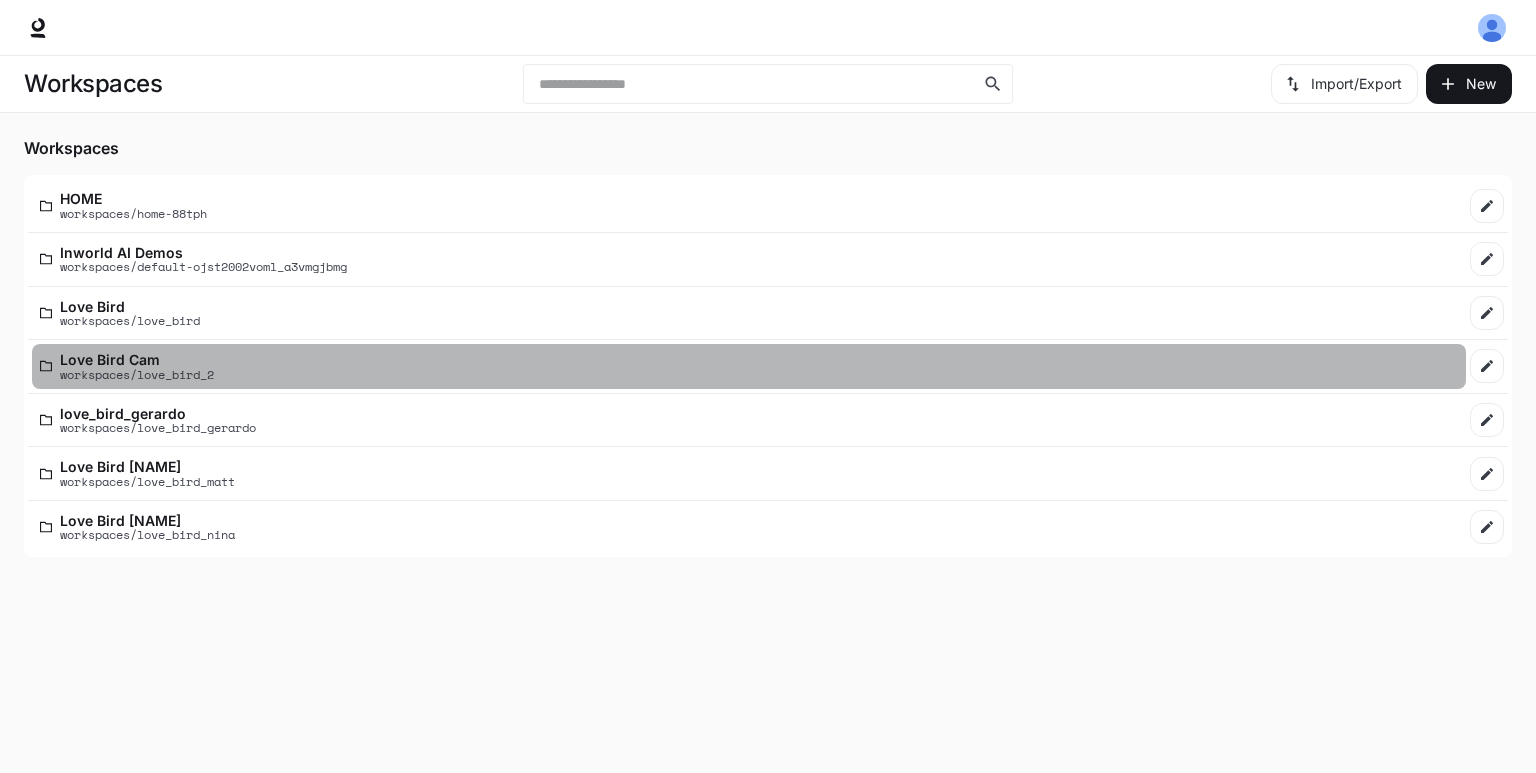 click on "Love Bird Cam workspaces/love_bird_2" at bounding box center (749, 366) 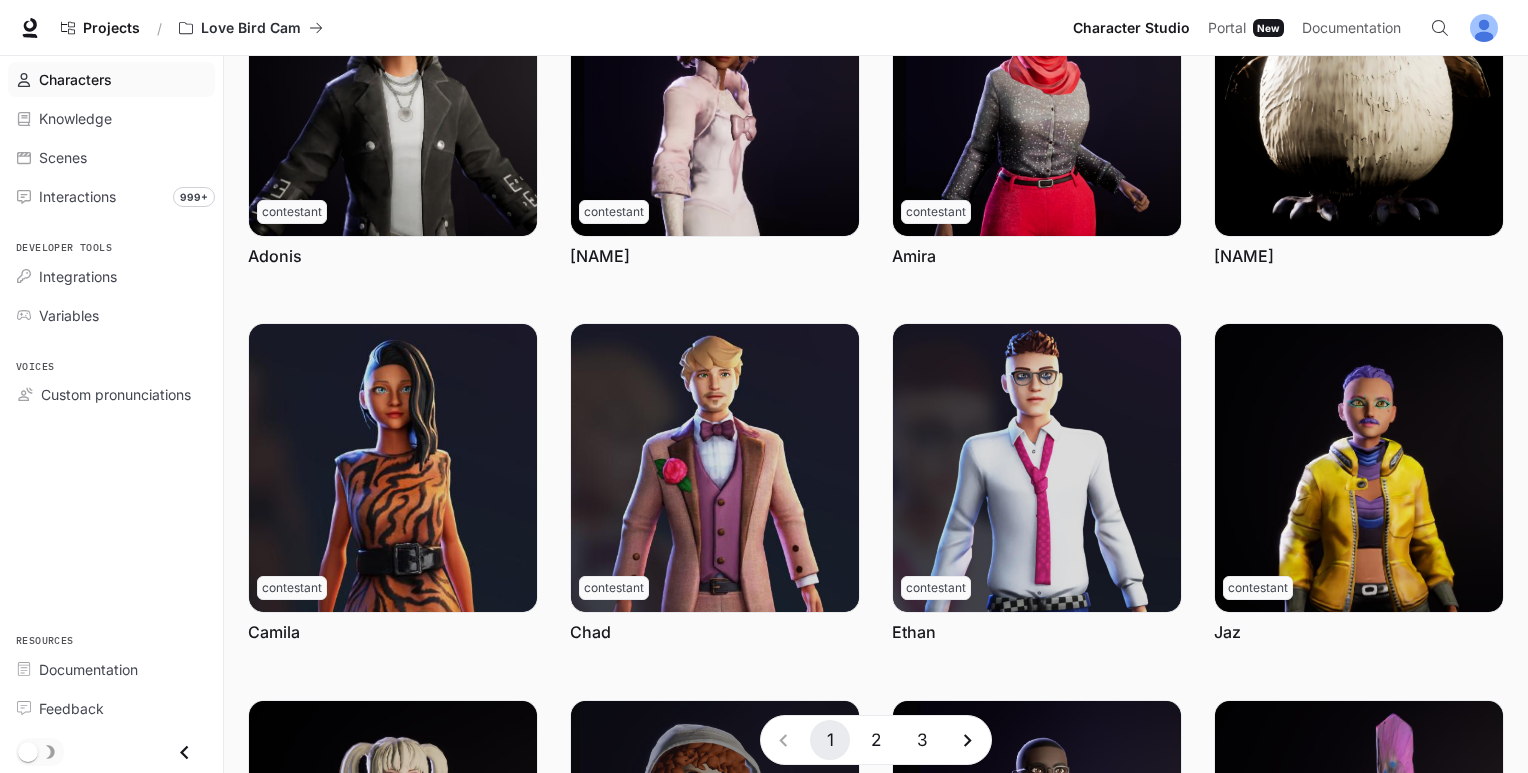 scroll, scrollTop: 566, scrollLeft: 0, axis: vertical 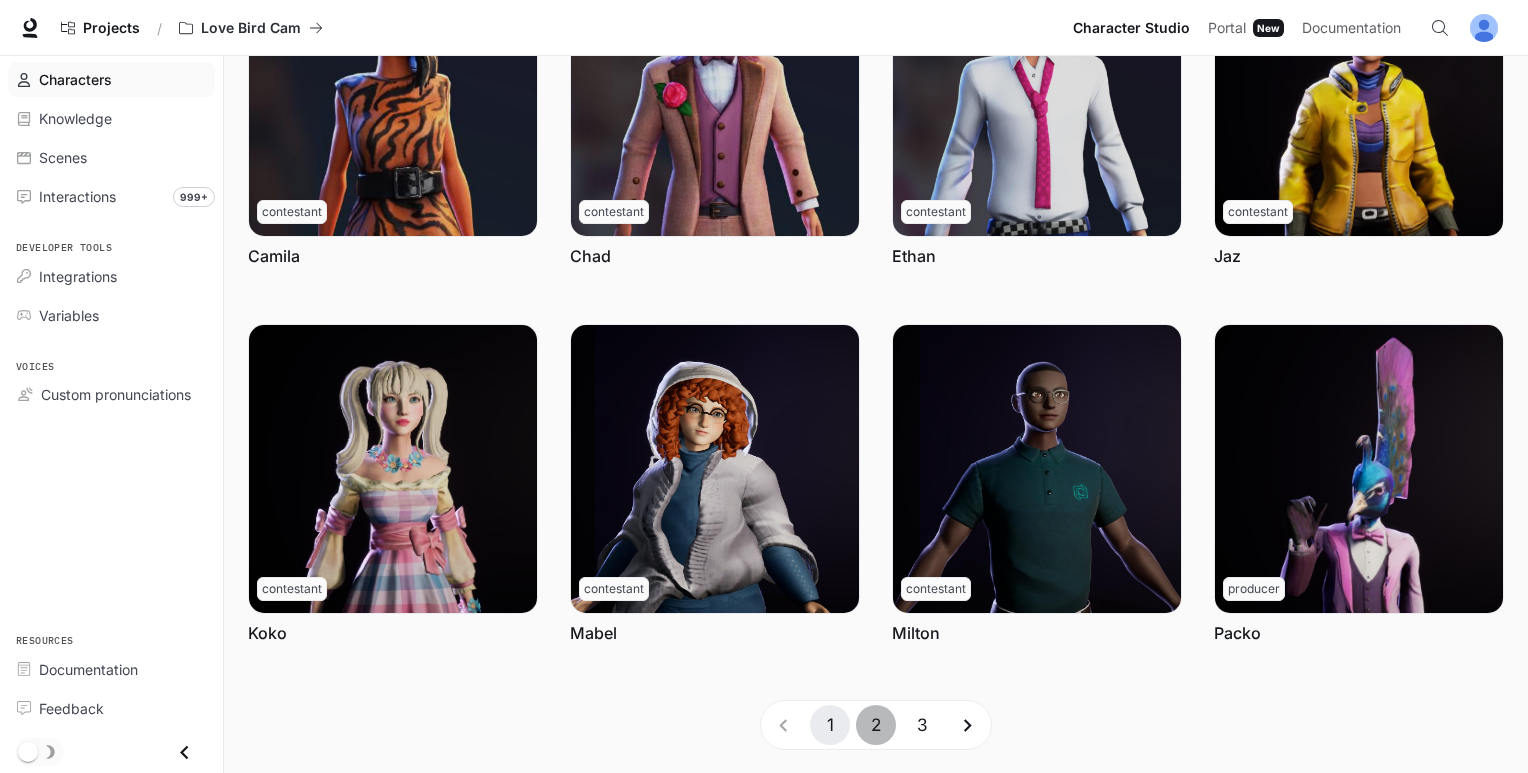 click on "2" at bounding box center [876, 725] 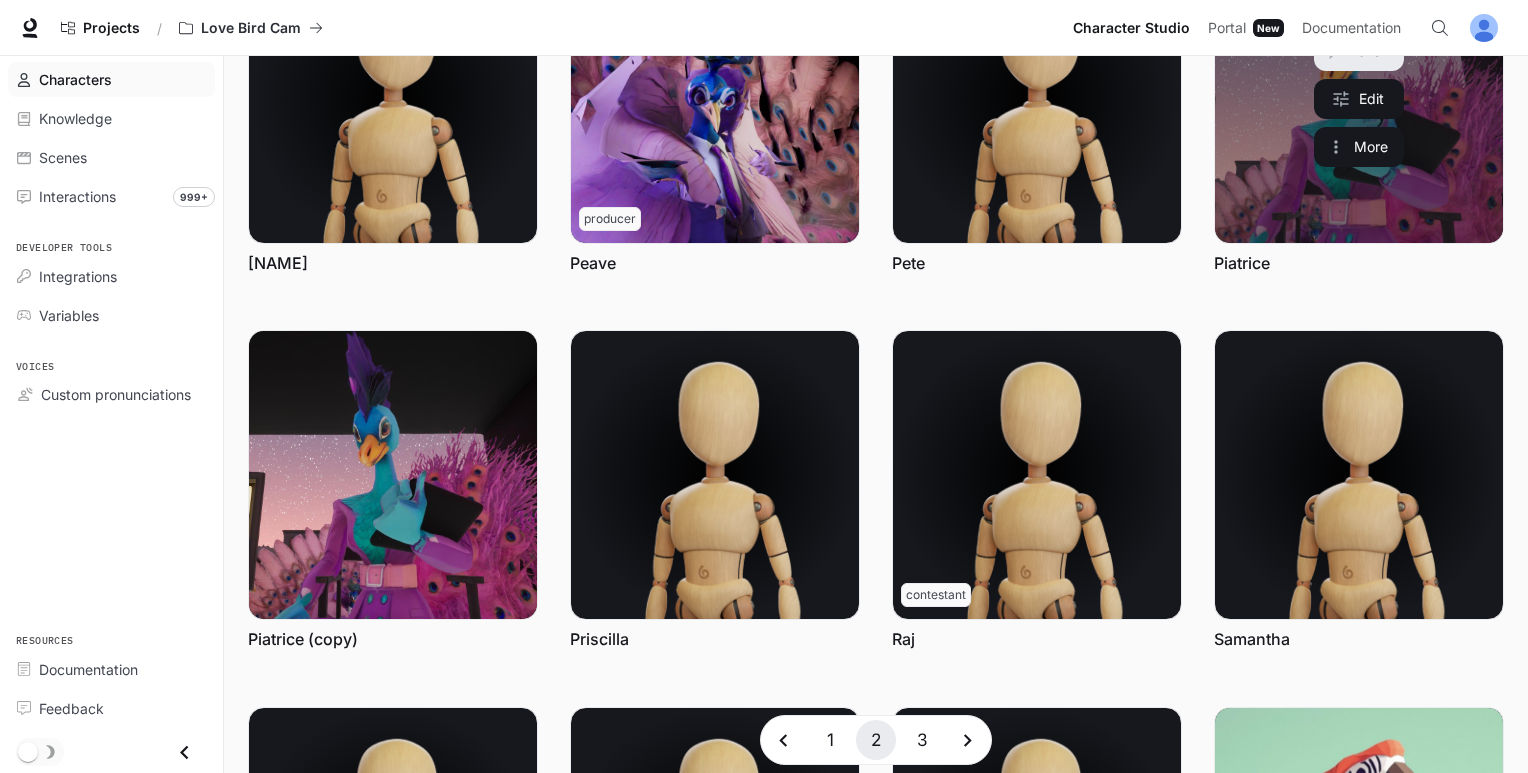 scroll, scrollTop: 166, scrollLeft: 0, axis: vertical 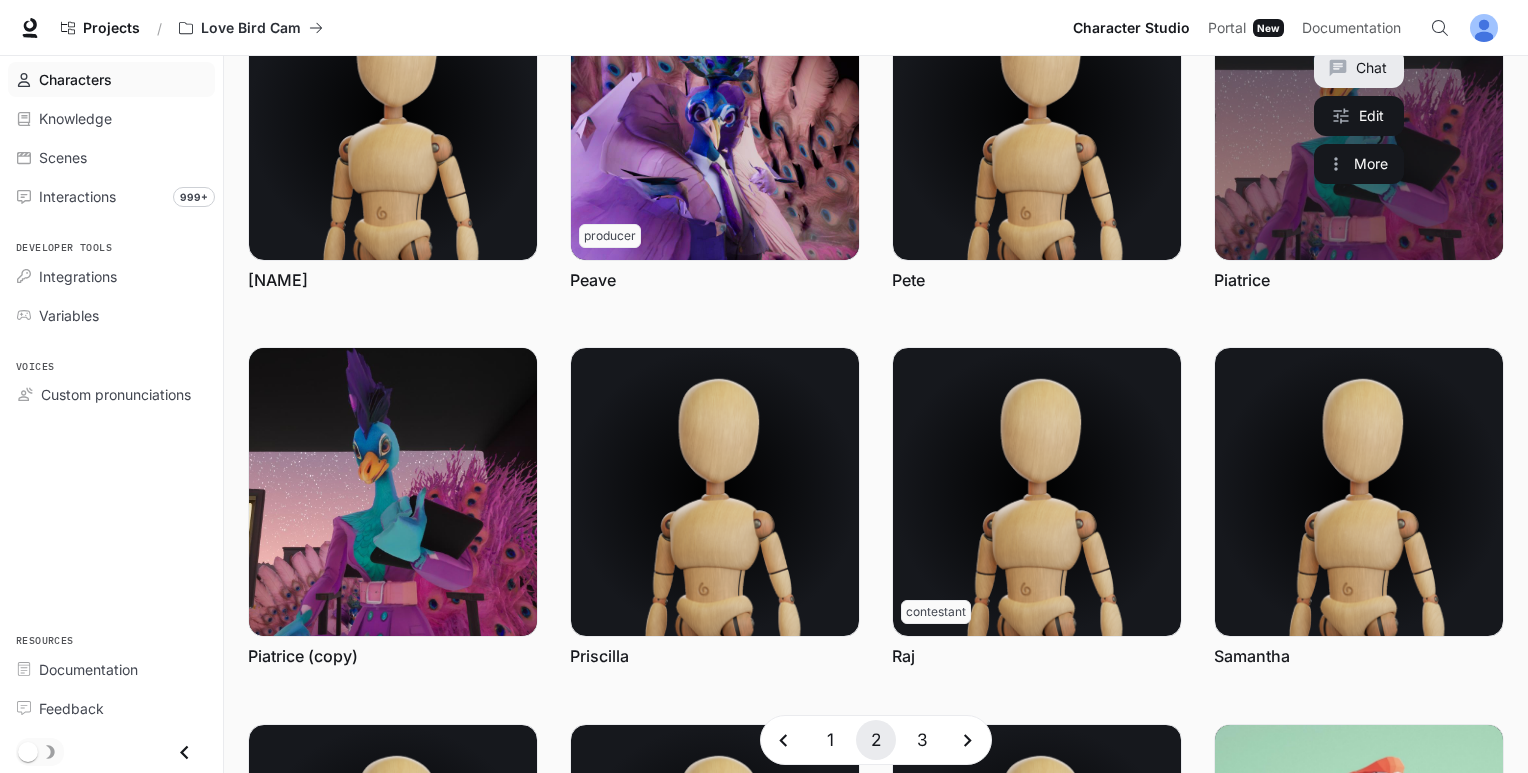 click at bounding box center (1359, 116) 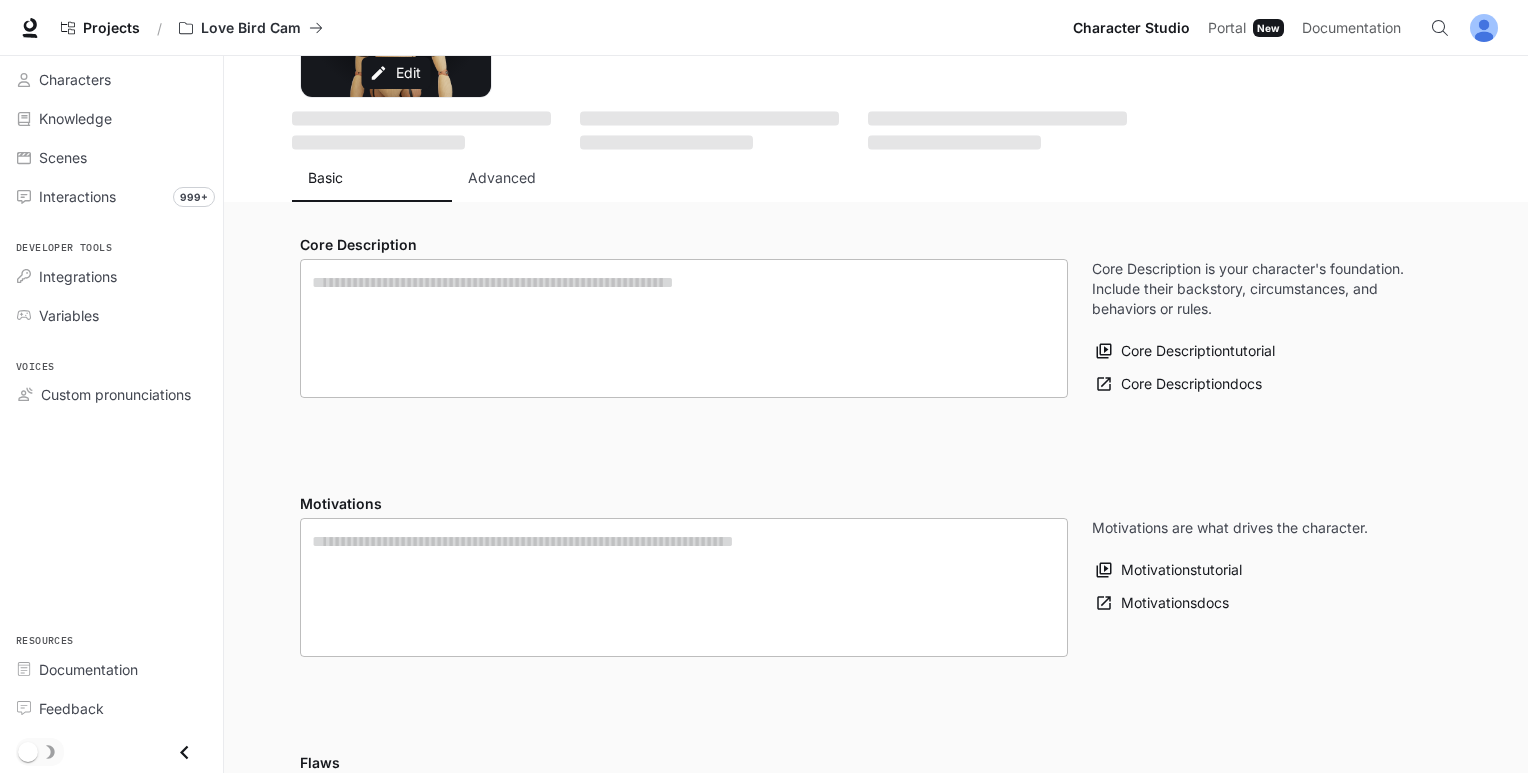 scroll, scrollTop: 0, scrollLeft: 0, axis: both 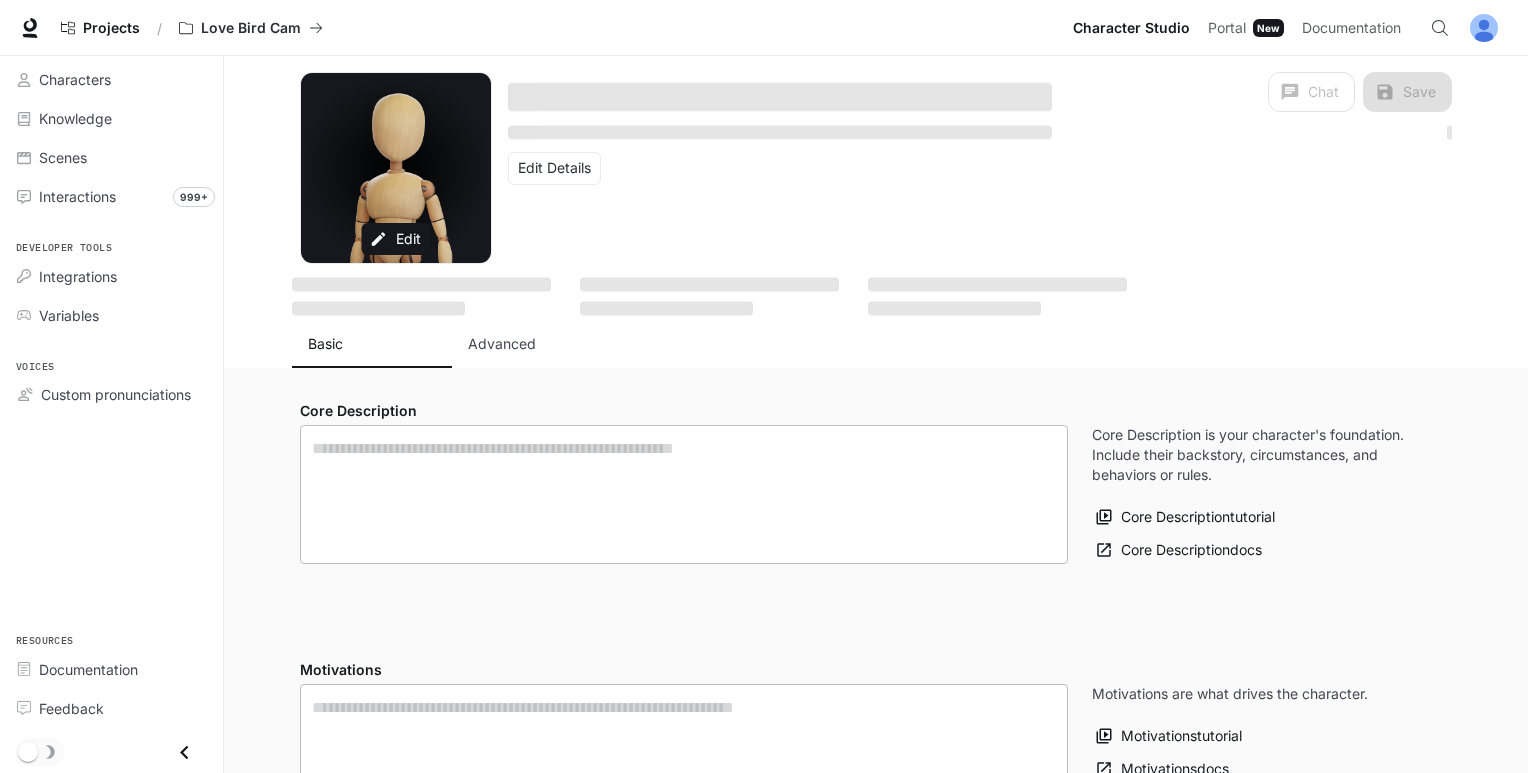 type on "**********" 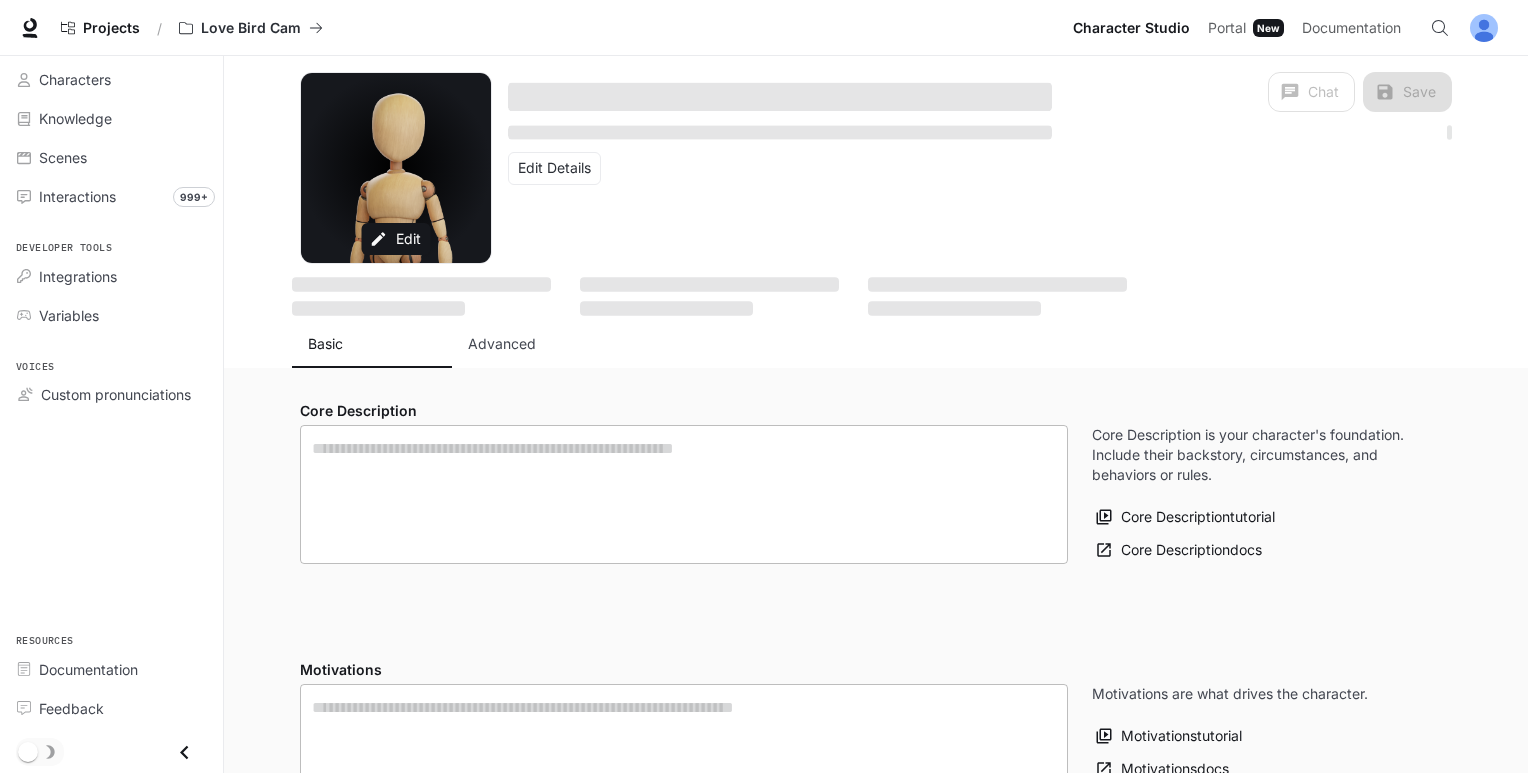 type on "**********" 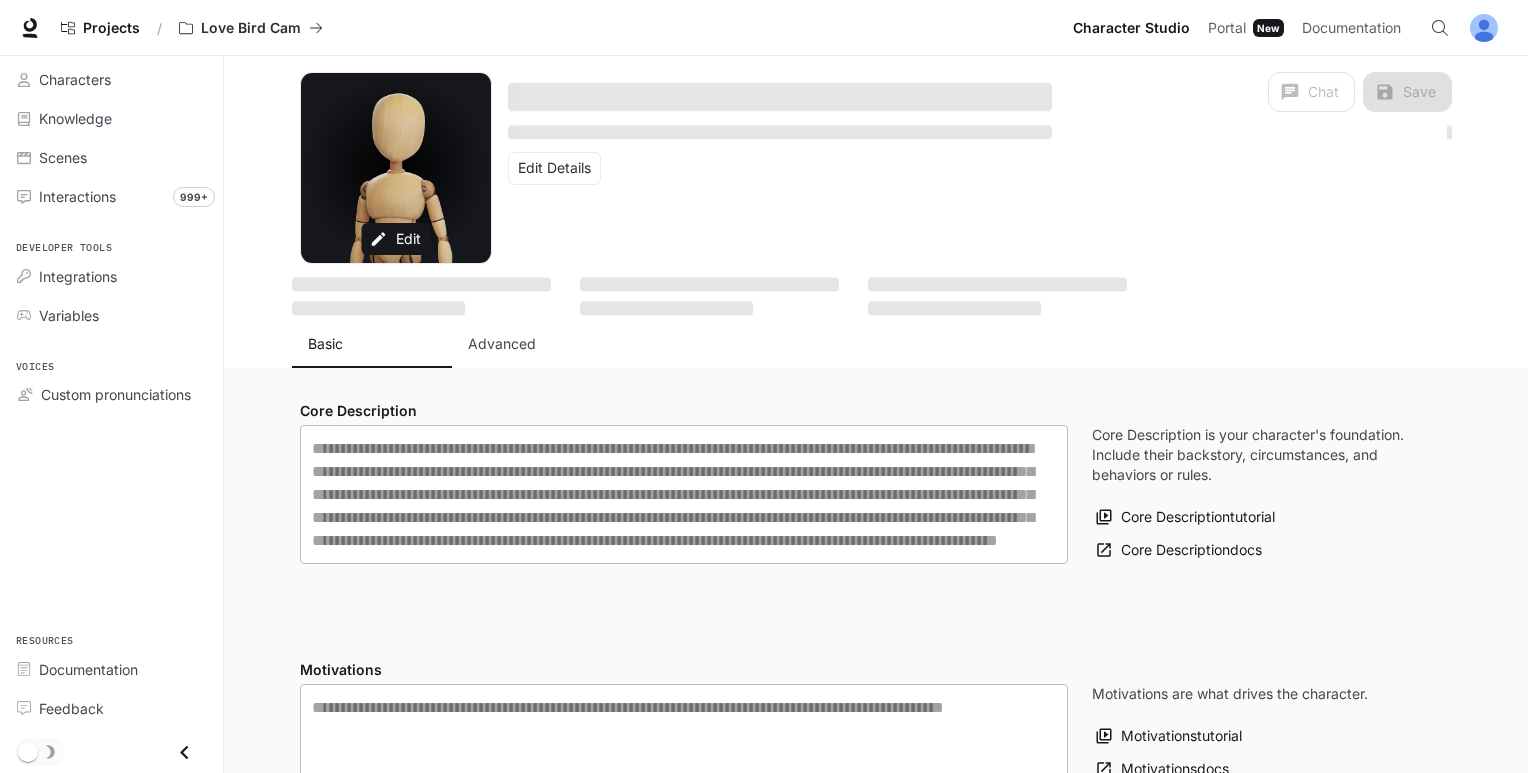 type on "**********" 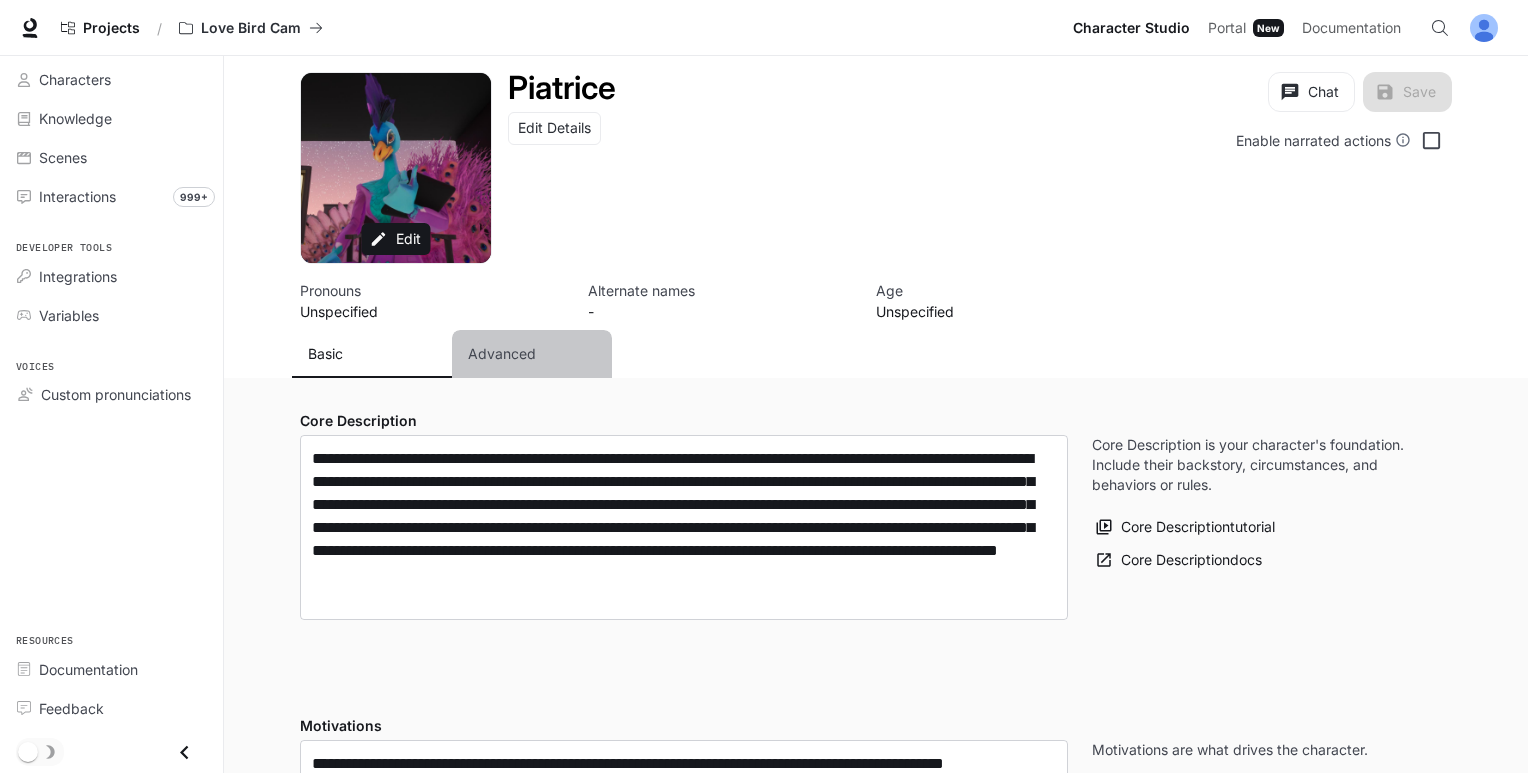 click on "Advanced" at bounding box center [502, 354] 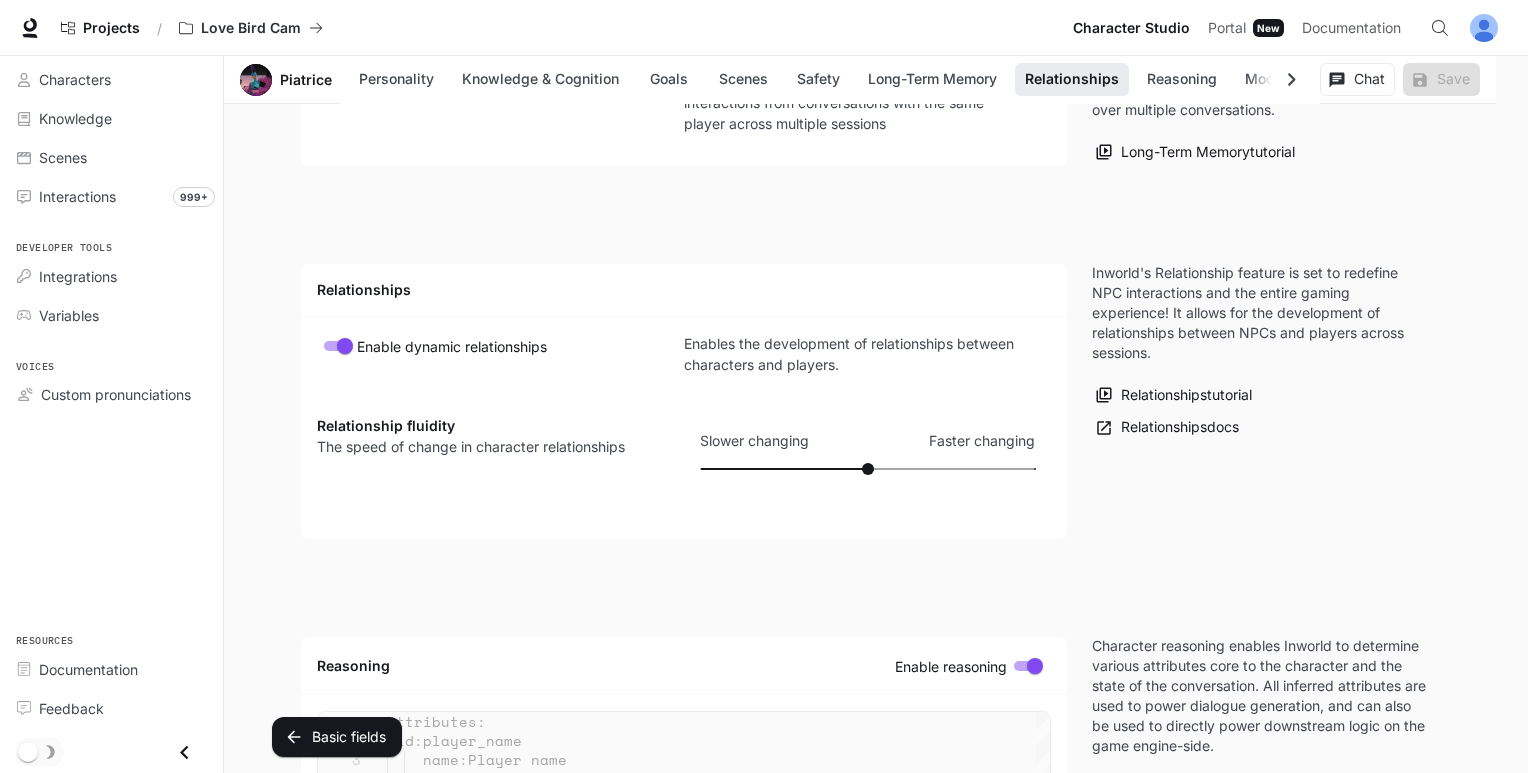 scroll, scrollTop: 4700, scrollLeft: 0, axis: vertical 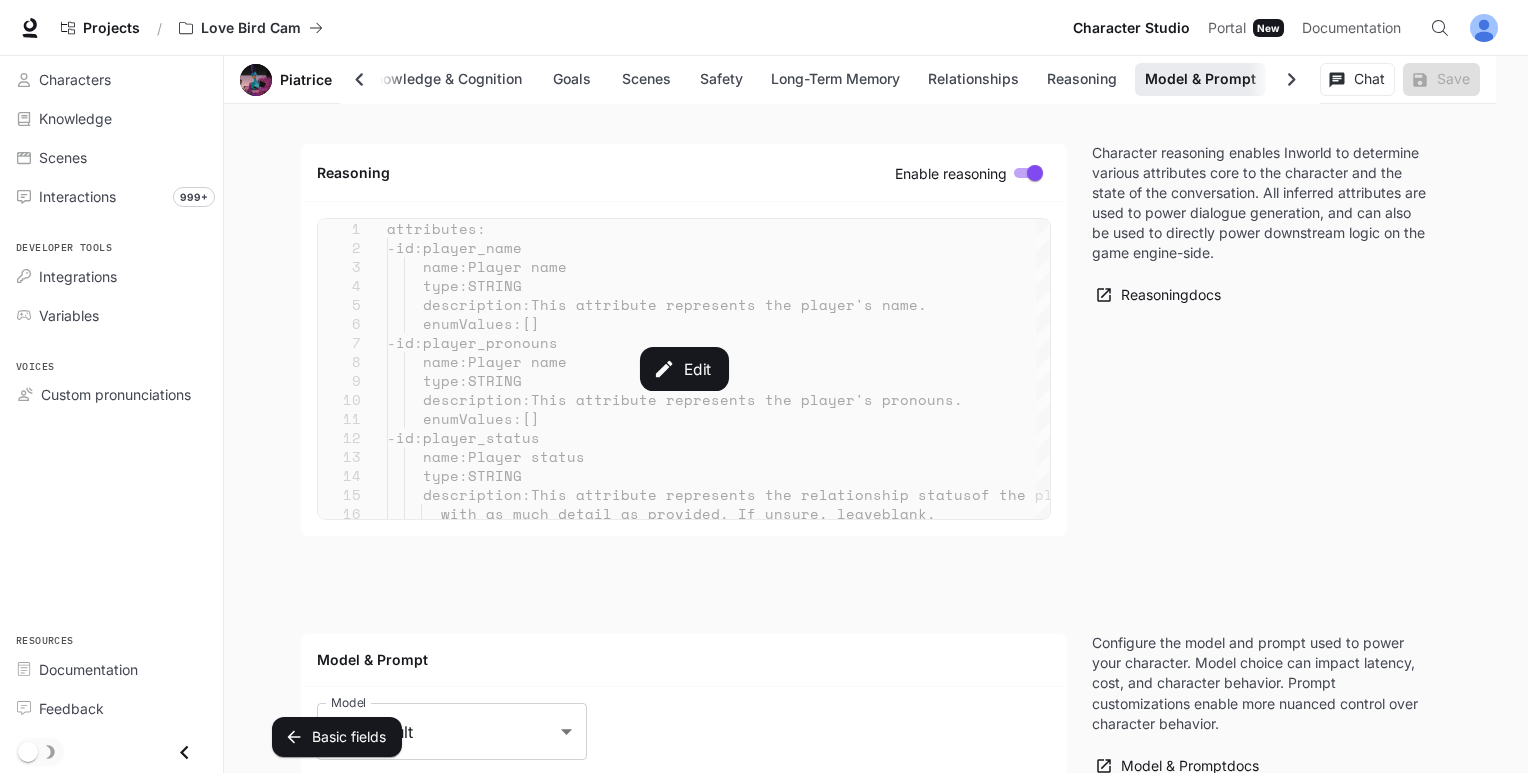 click on "Edit" at bounding box center (684, 369) 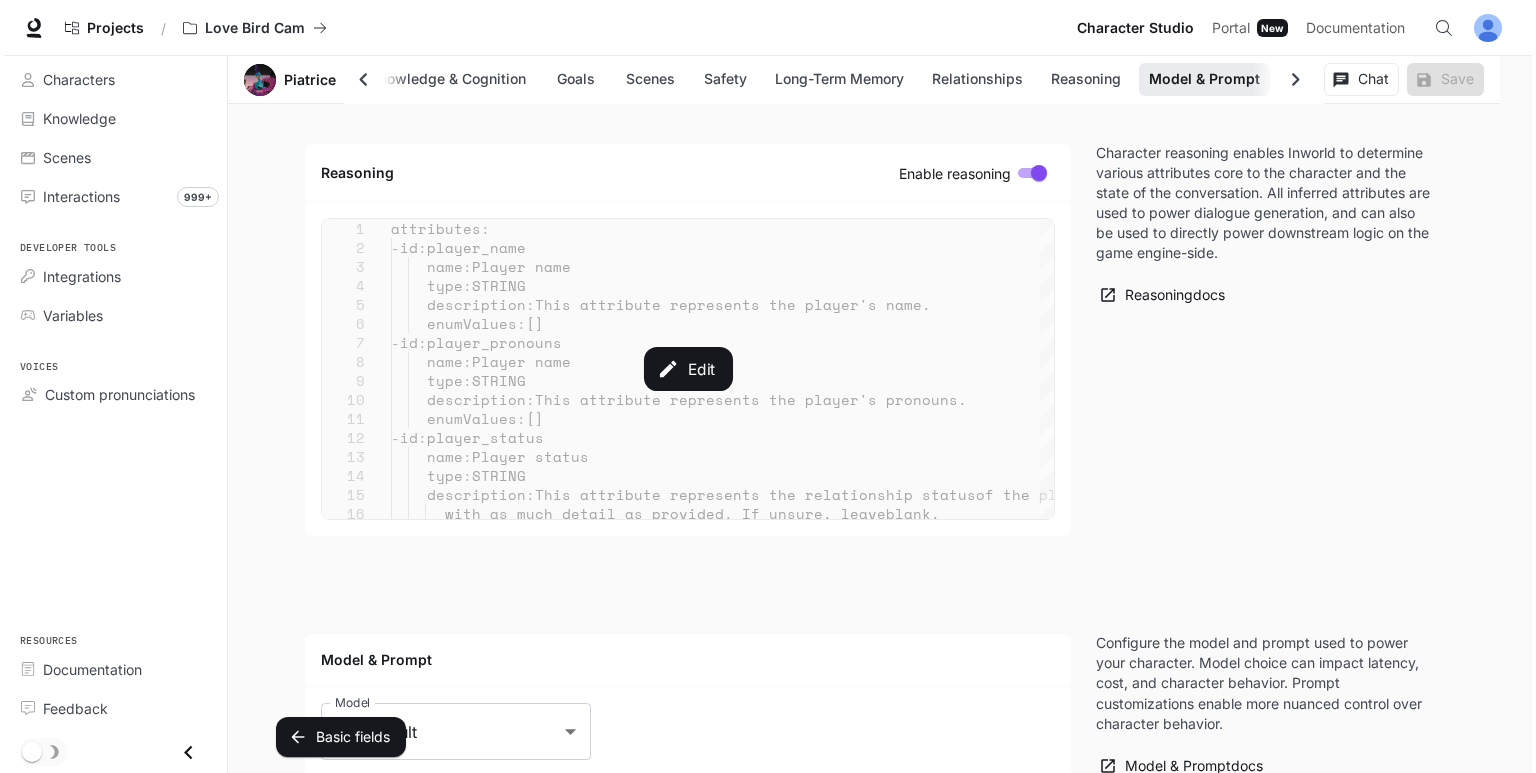 scroll, scrollTop: 0, scrollLeft: 89, axis: horizontal 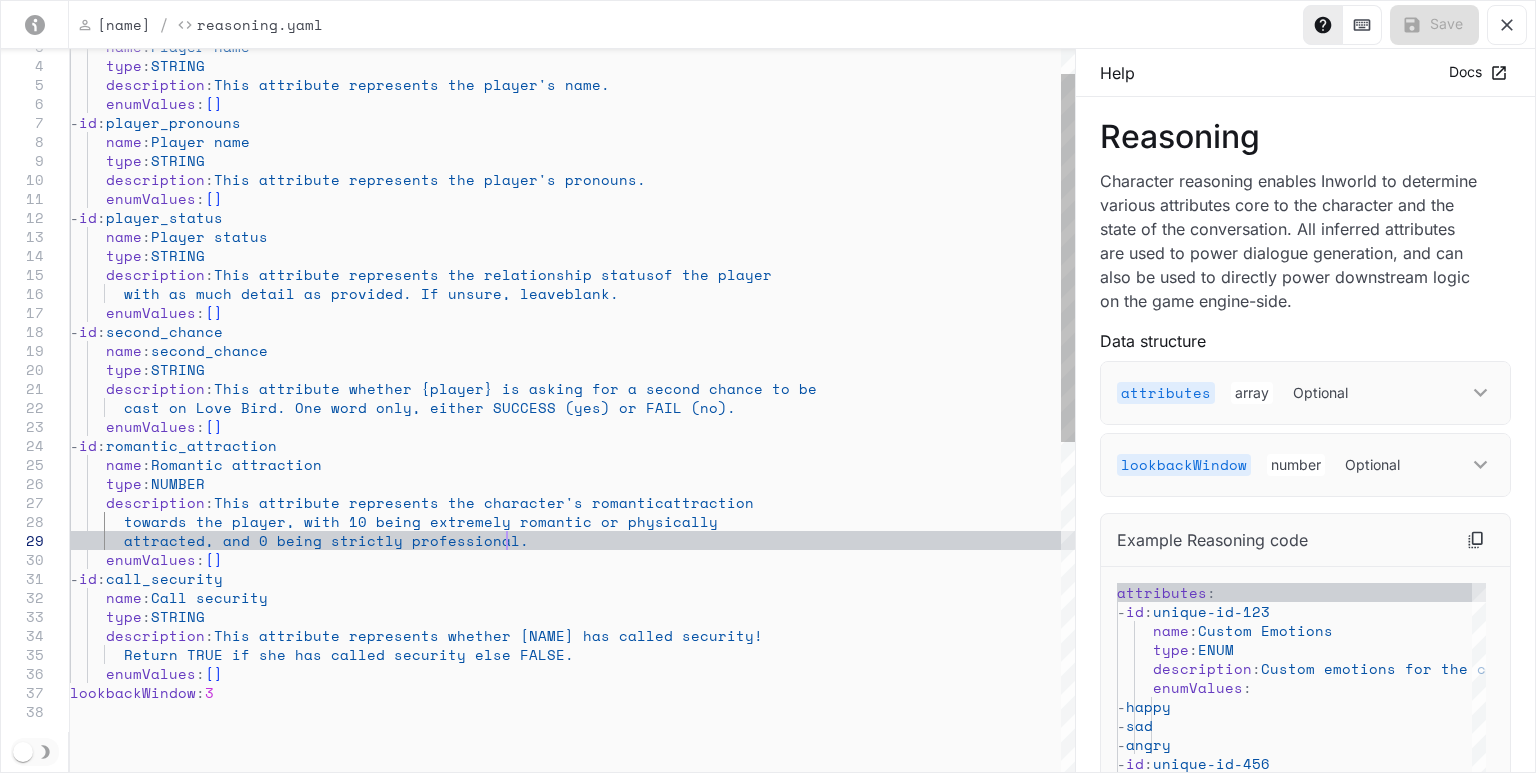 type on "**********" 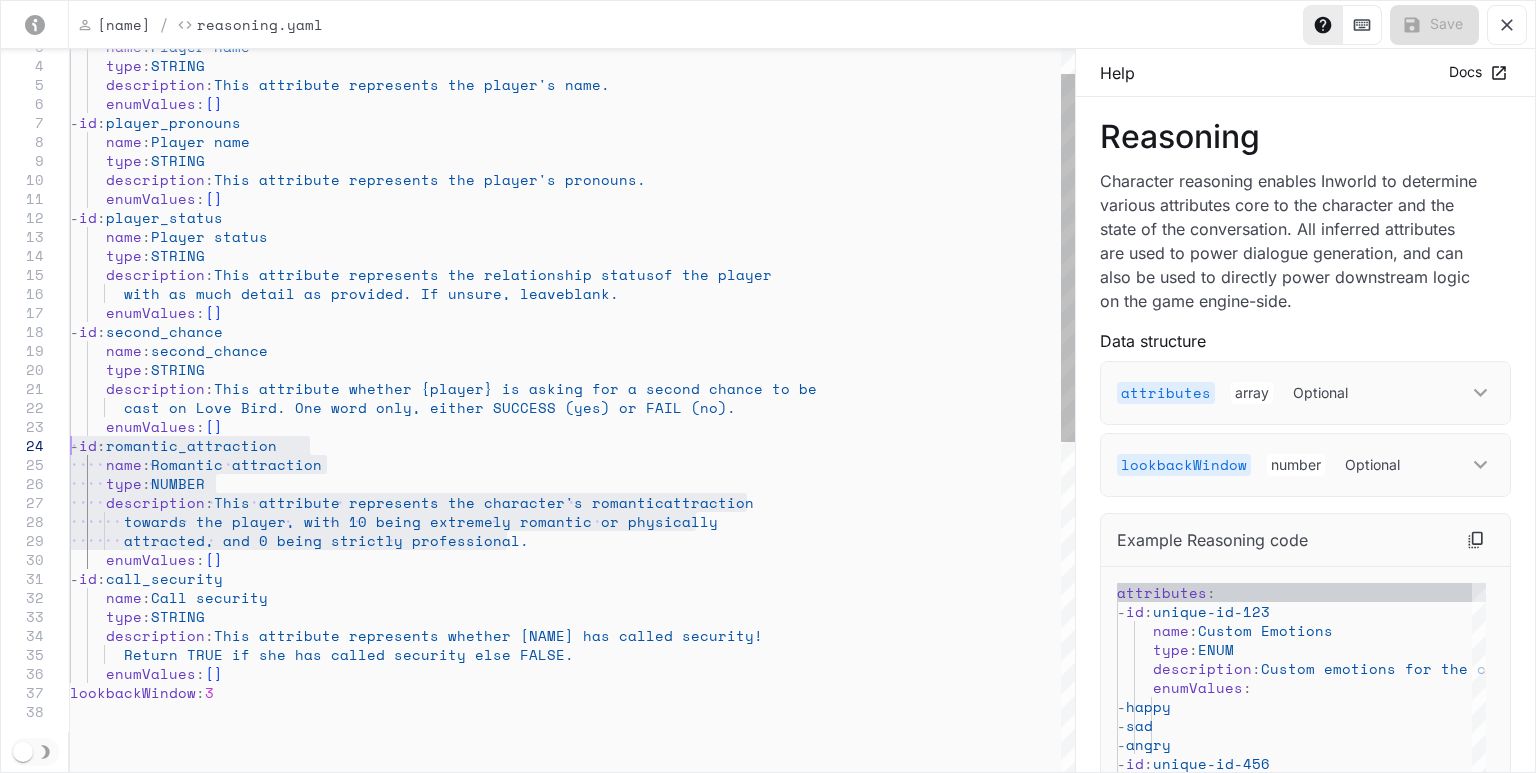 drag, startPoint x: 530, startPoint y: 544, endPoint x: 15, endPoint y: 438, distance: 525.7956 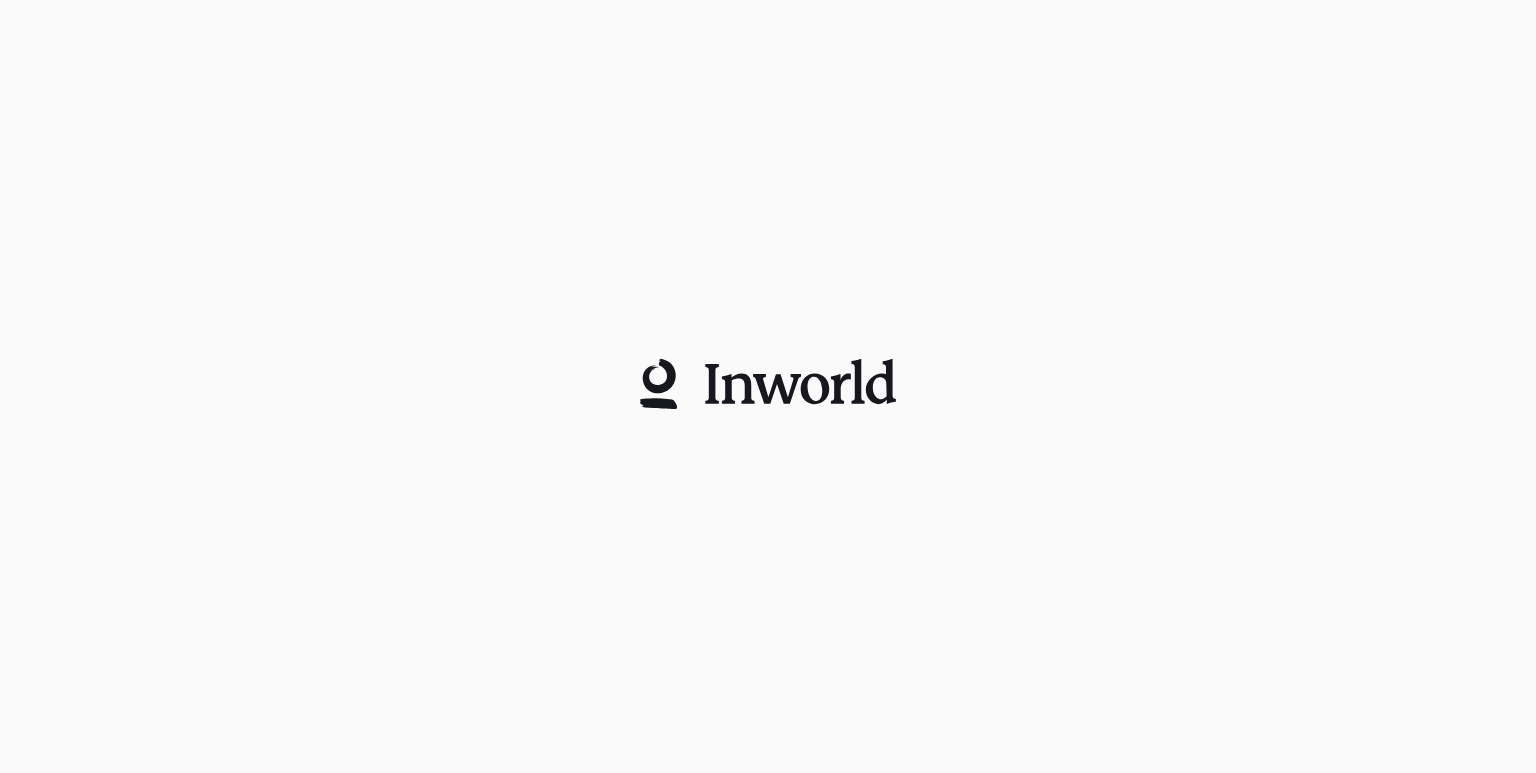 scroll, scrollTop: 0, scrollLeft: 0, axis: both 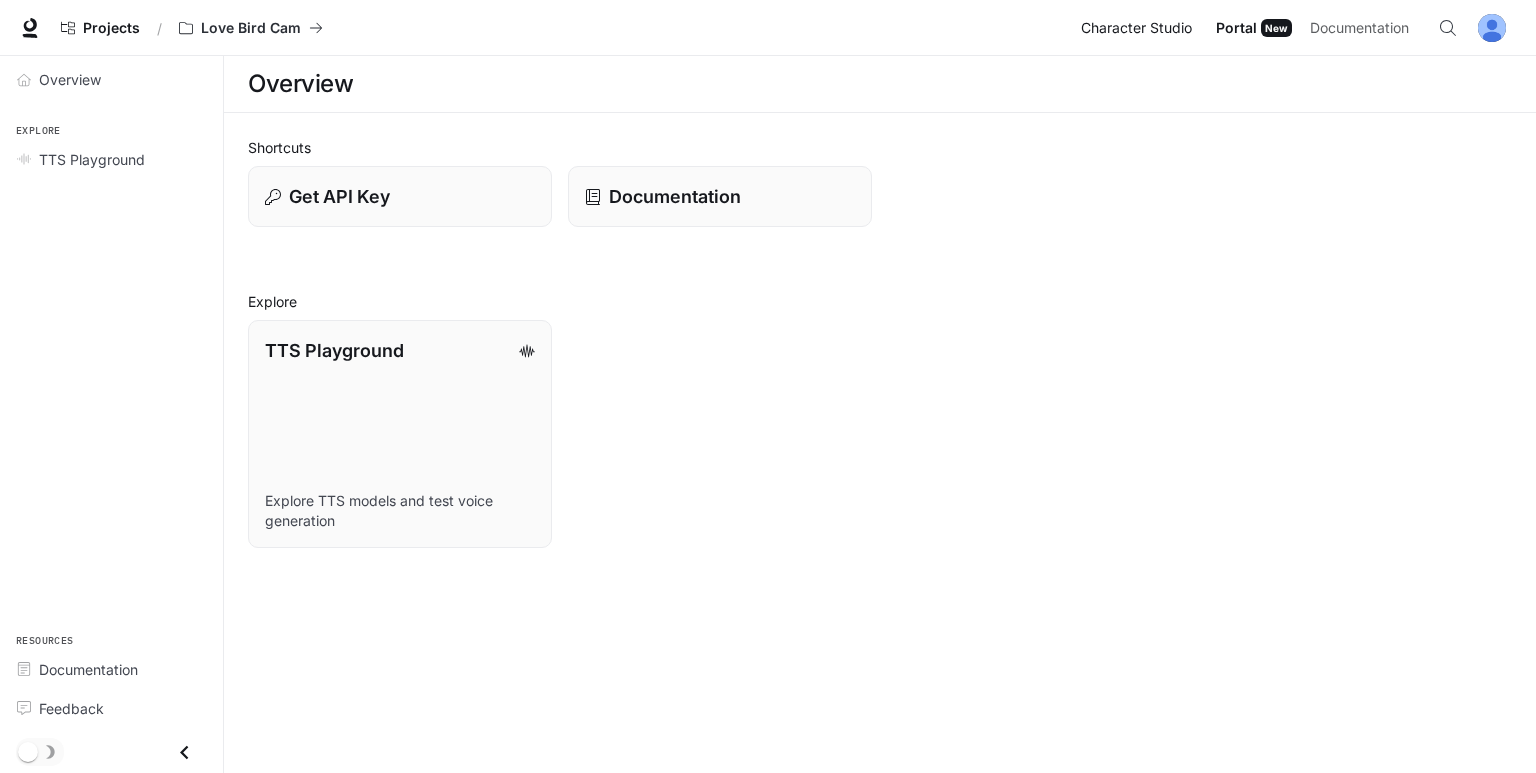 click on "Character Studio" at bounding box center (1136, 28) 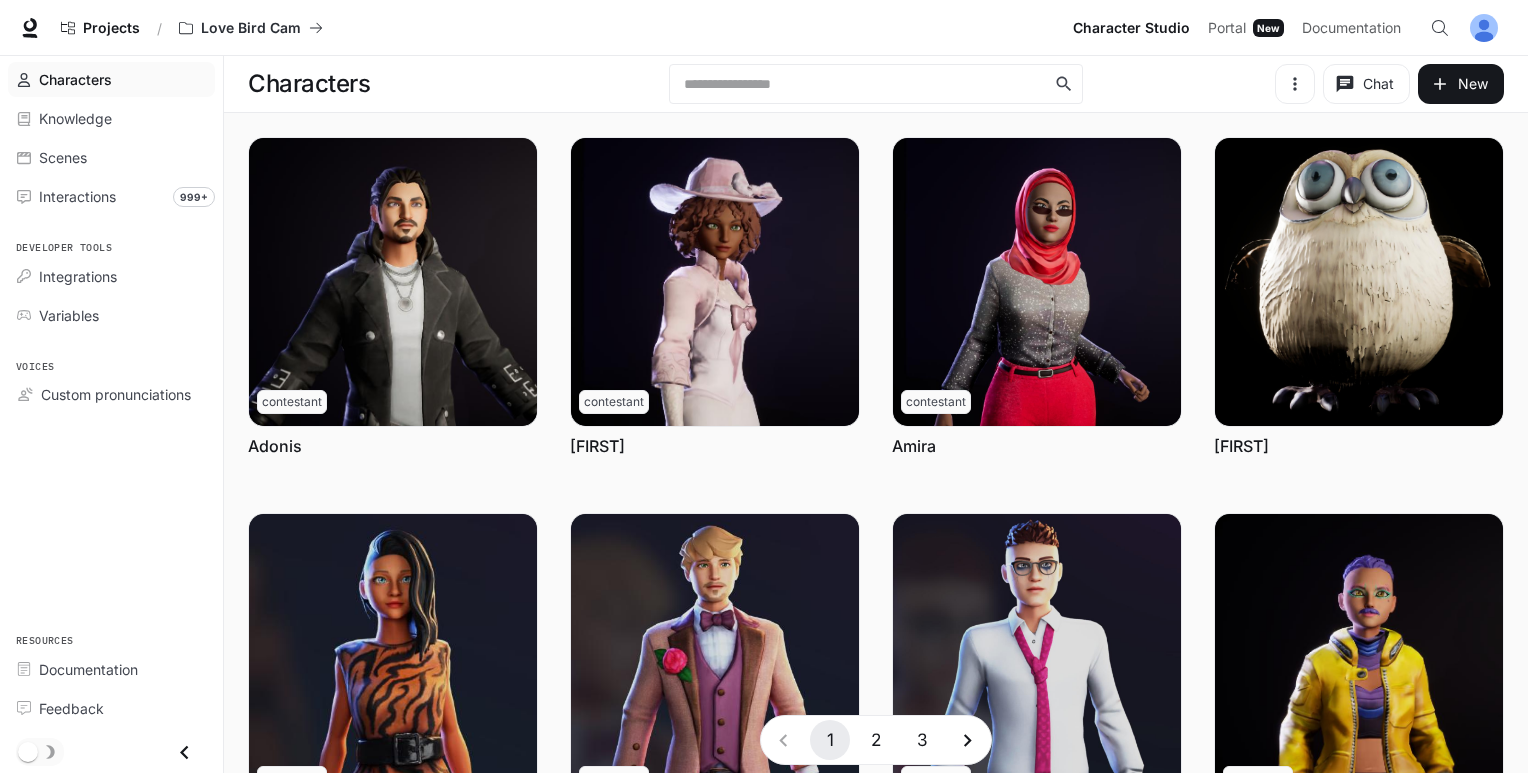 drag, startPoint x: 869, startPoint y: 271, endPoint x: 870, endPoint y: 259, distance: 12.0415945 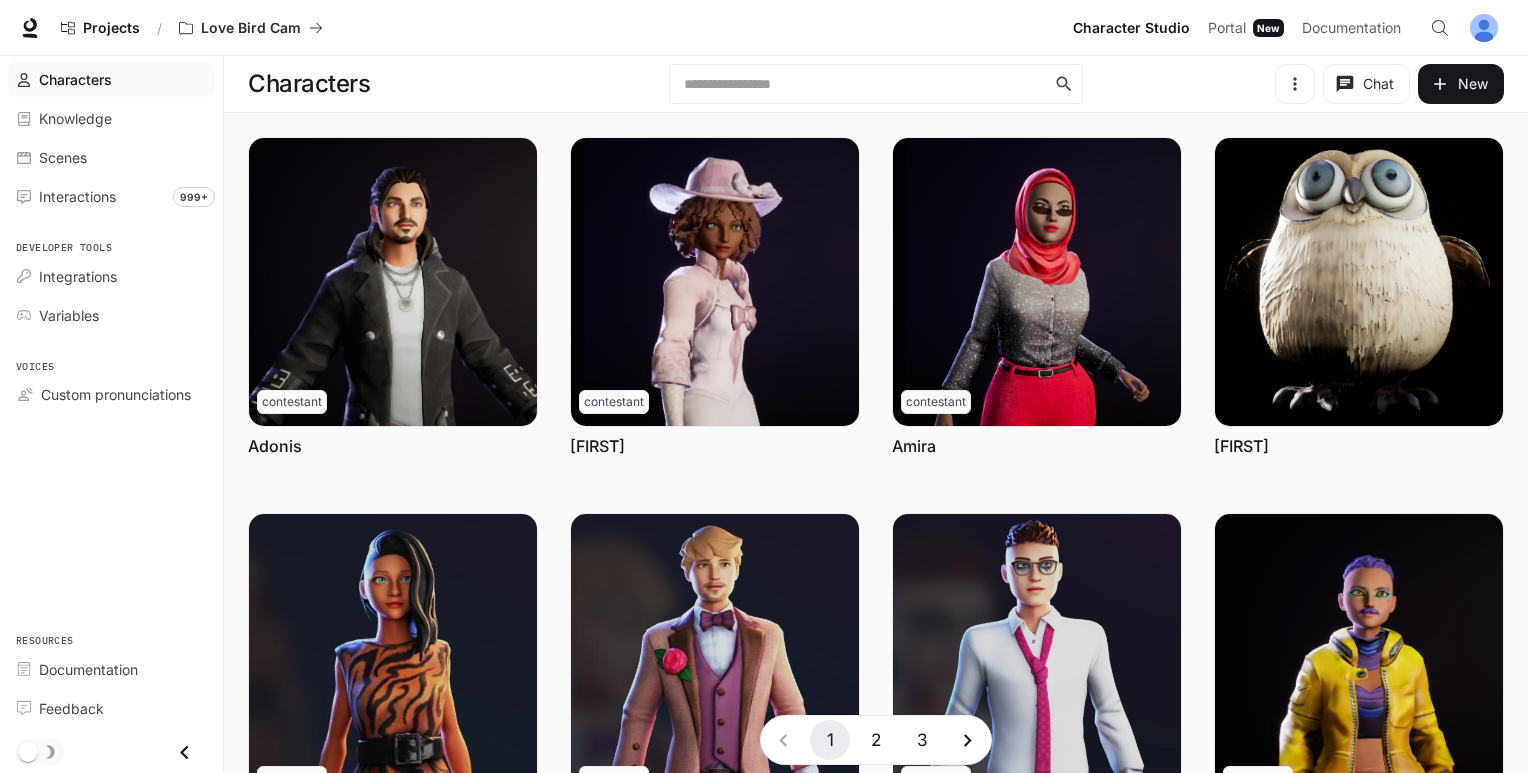 click on "Chat Edit More contestant Amira" at bounding box center (1021, 293) 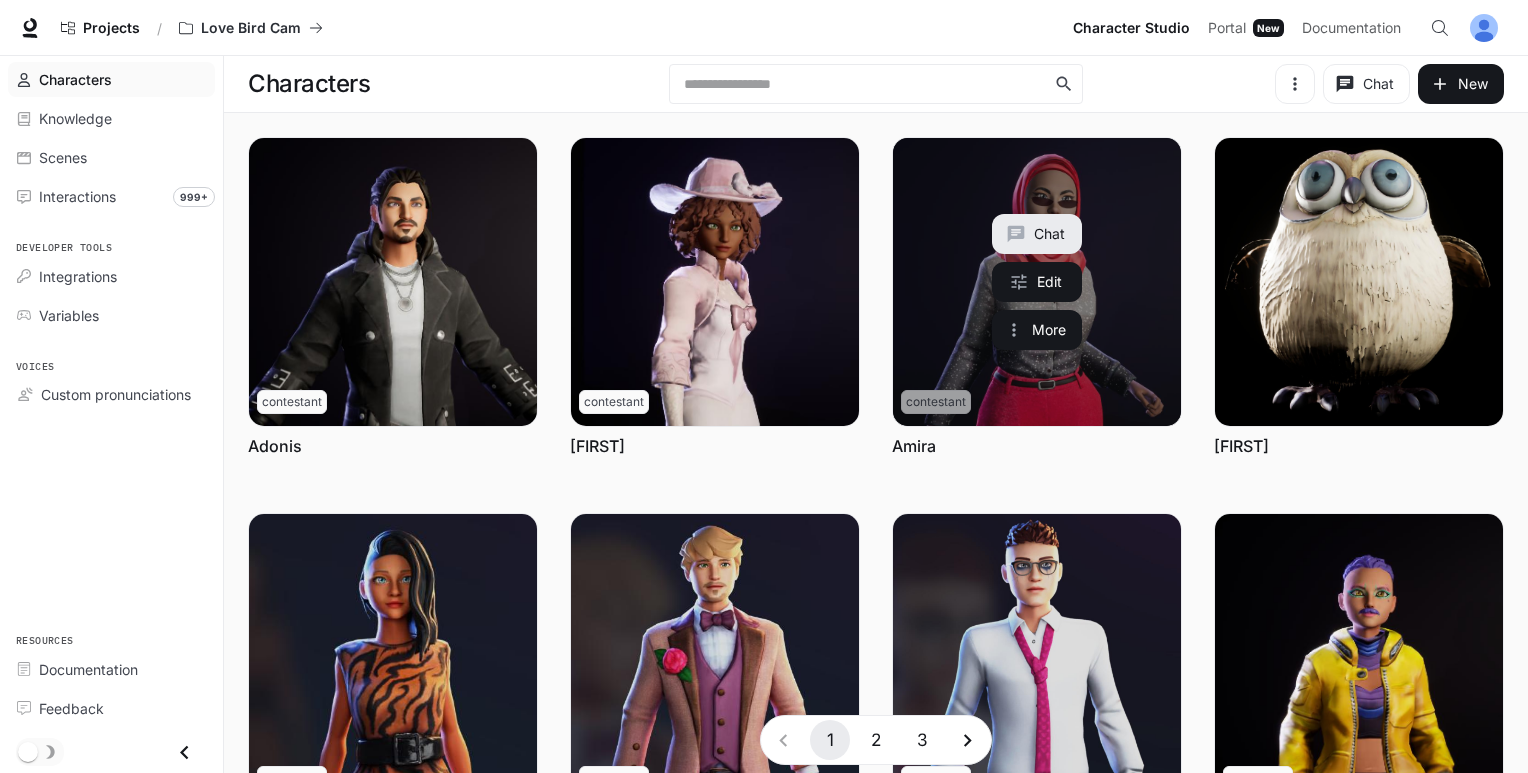 scroll, scrollTop: 566, scrollLeft: 0, axis: vertical 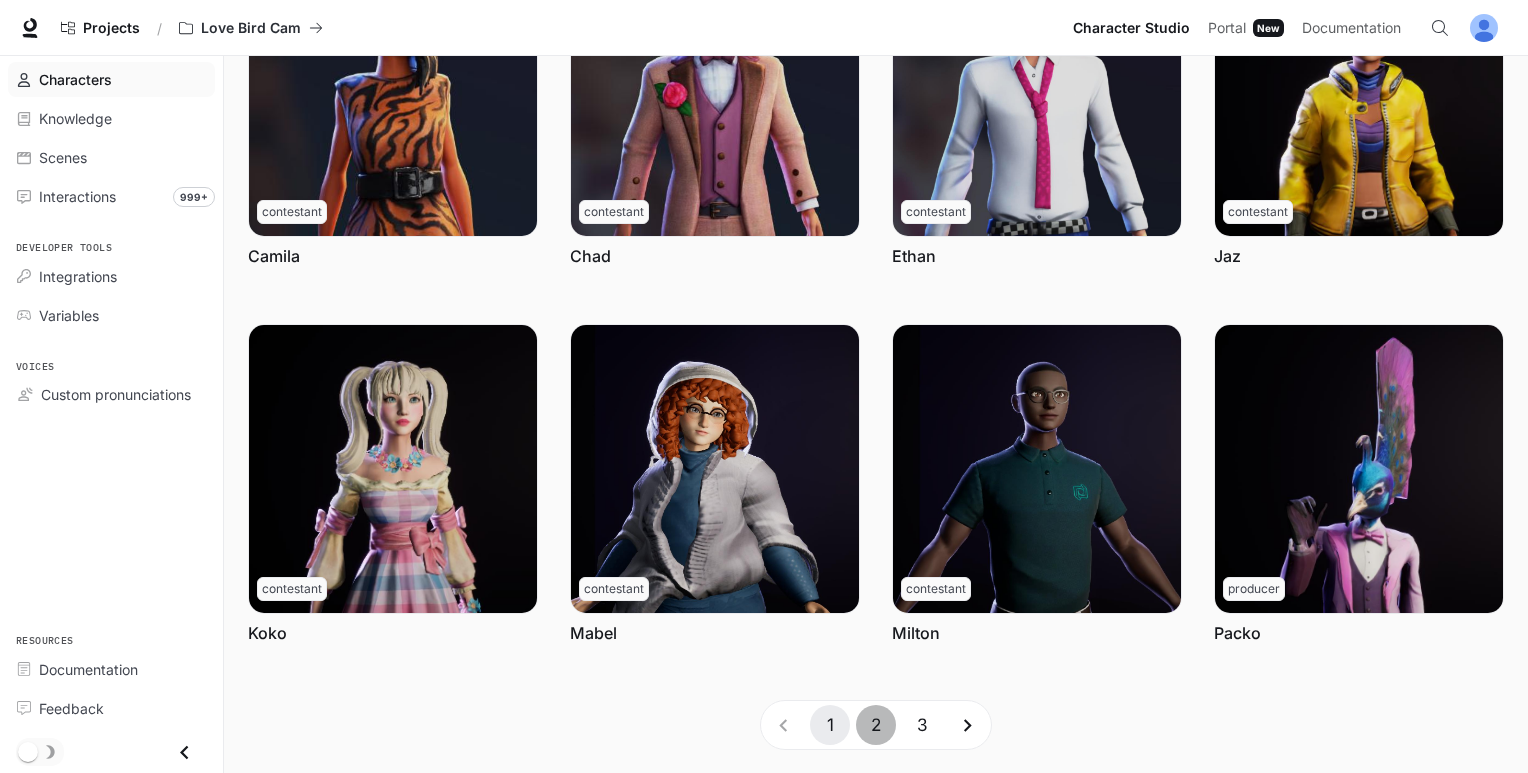 click on "2" at bounding box center [876, 725] 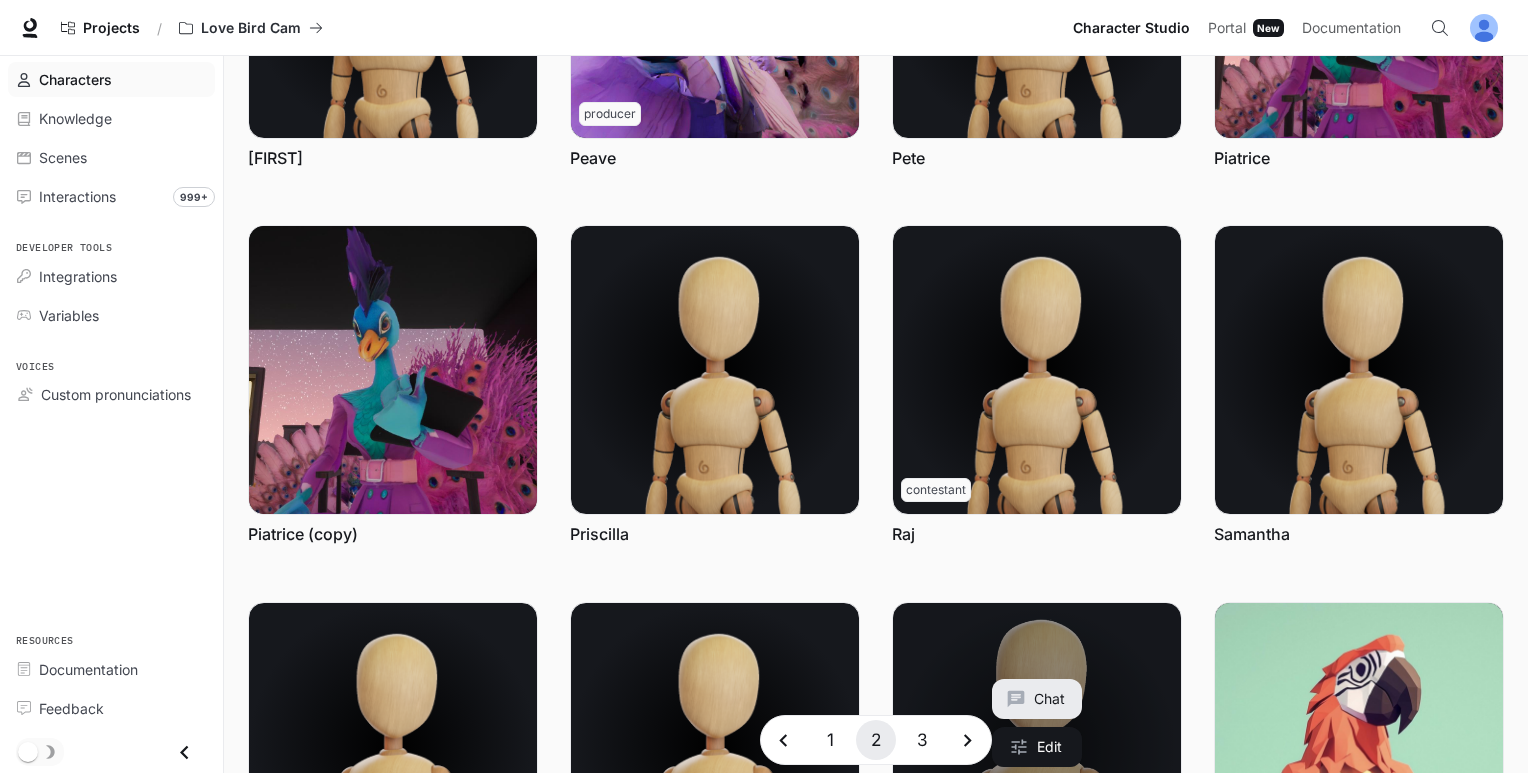 scroll, scrollTop: 185, scrollLeft: 0, axis: vertical 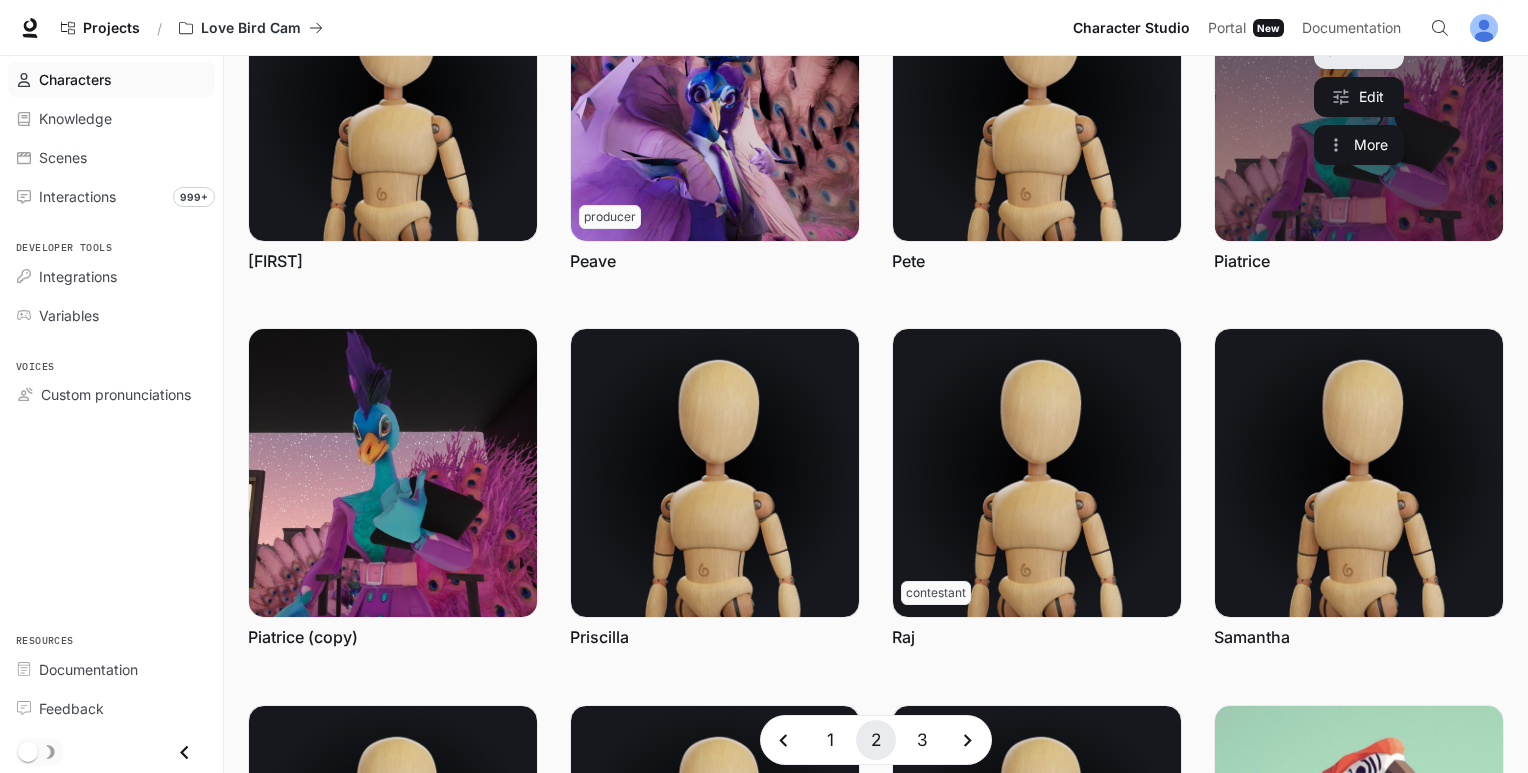 click at bounding box center [1359, 97] 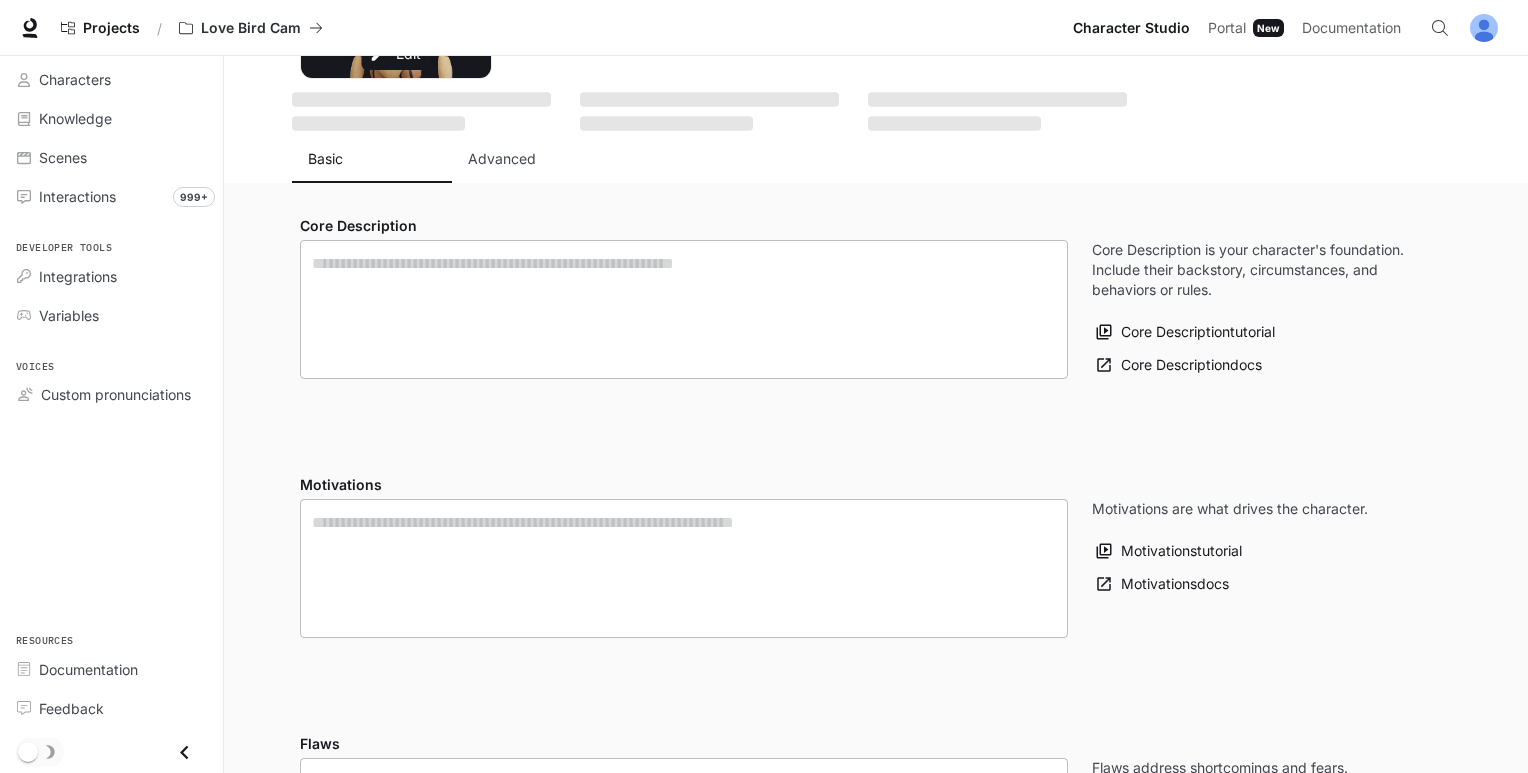 scroll, scrollTop: 0, scrollLeft: 0, axis: both 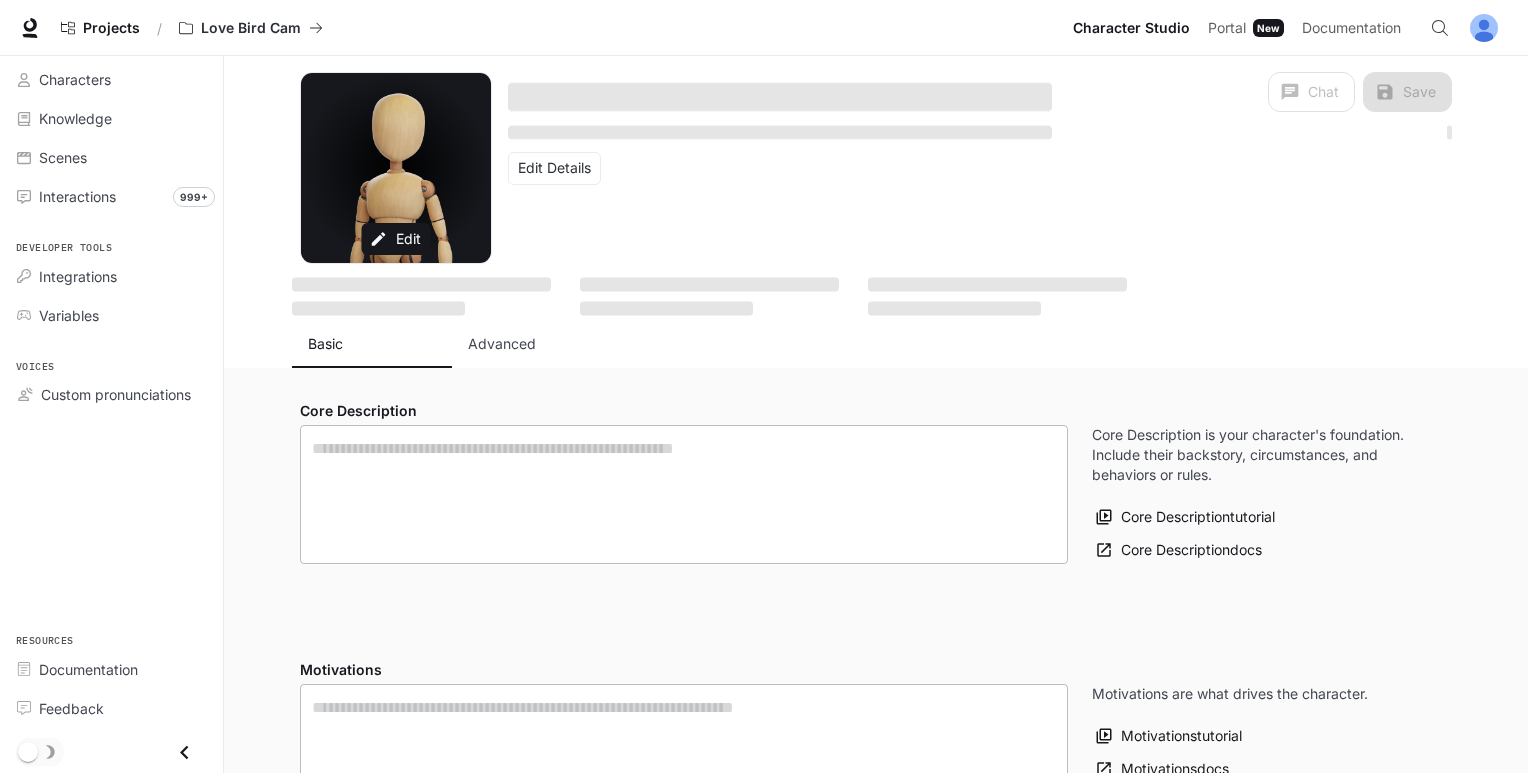 type on "**********" 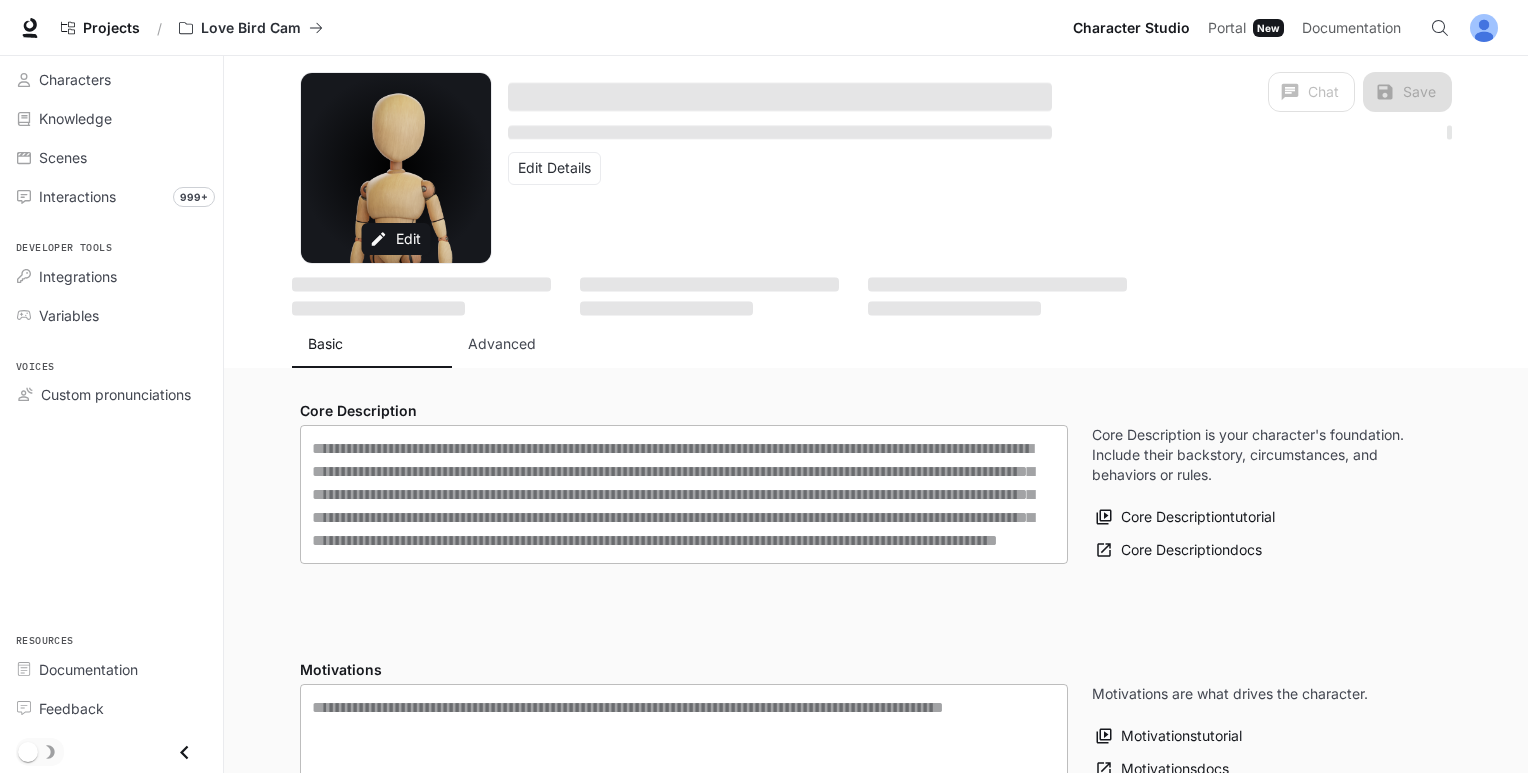 type on "**********" 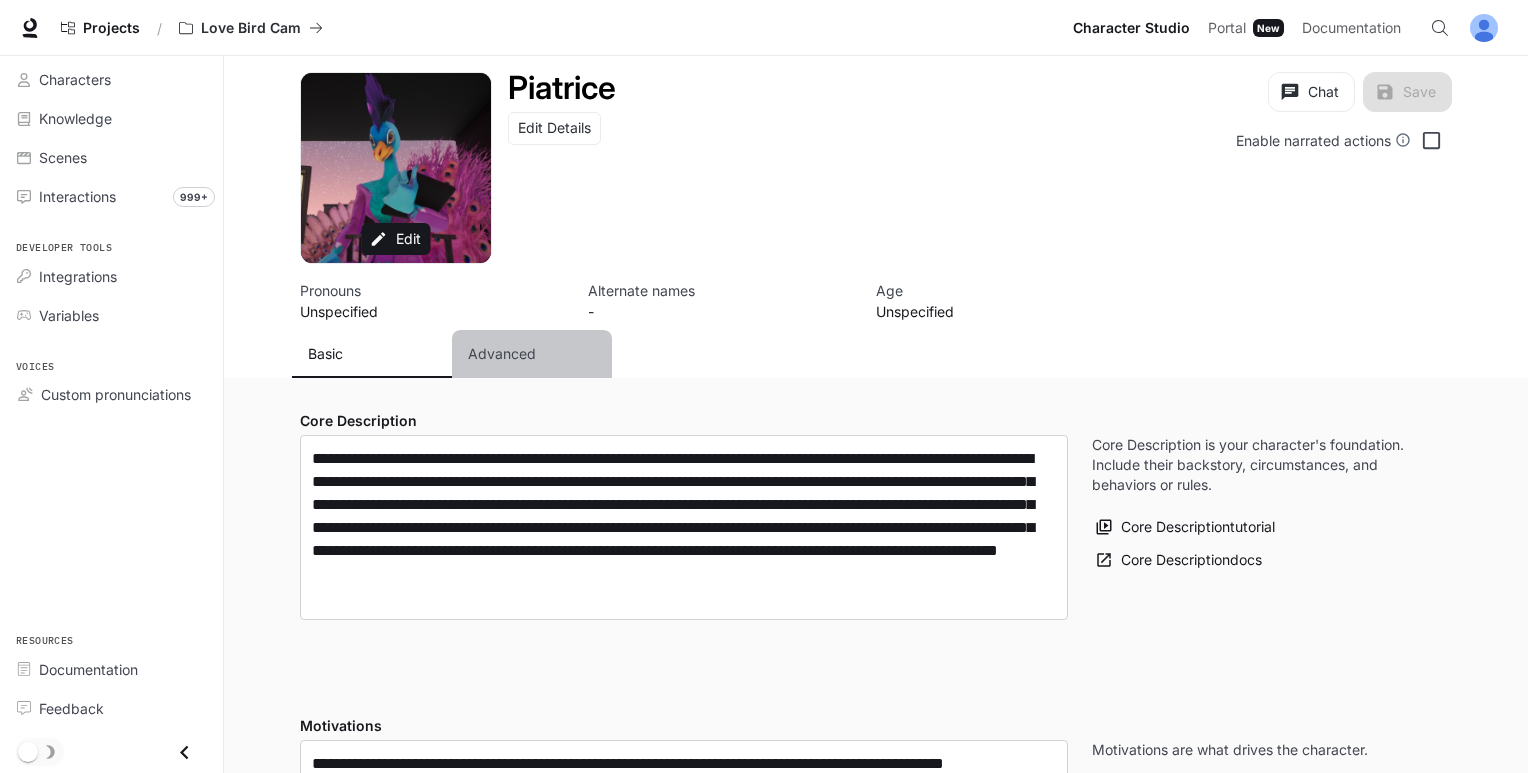 click on "Advanced" at bounding box center (532, 354) 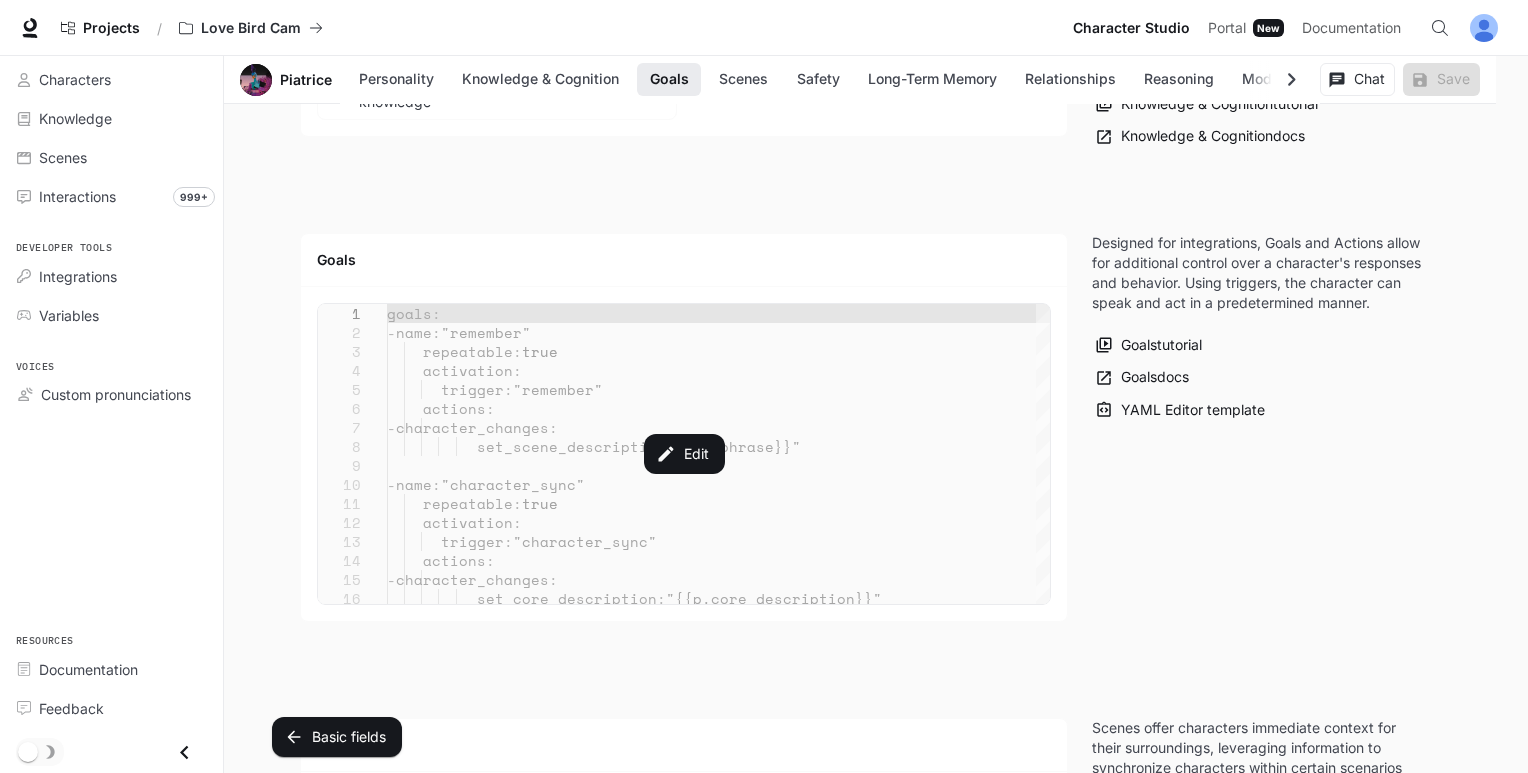 scroll, scrollTop: 1960, scrollLeft: 0, axis: vertical 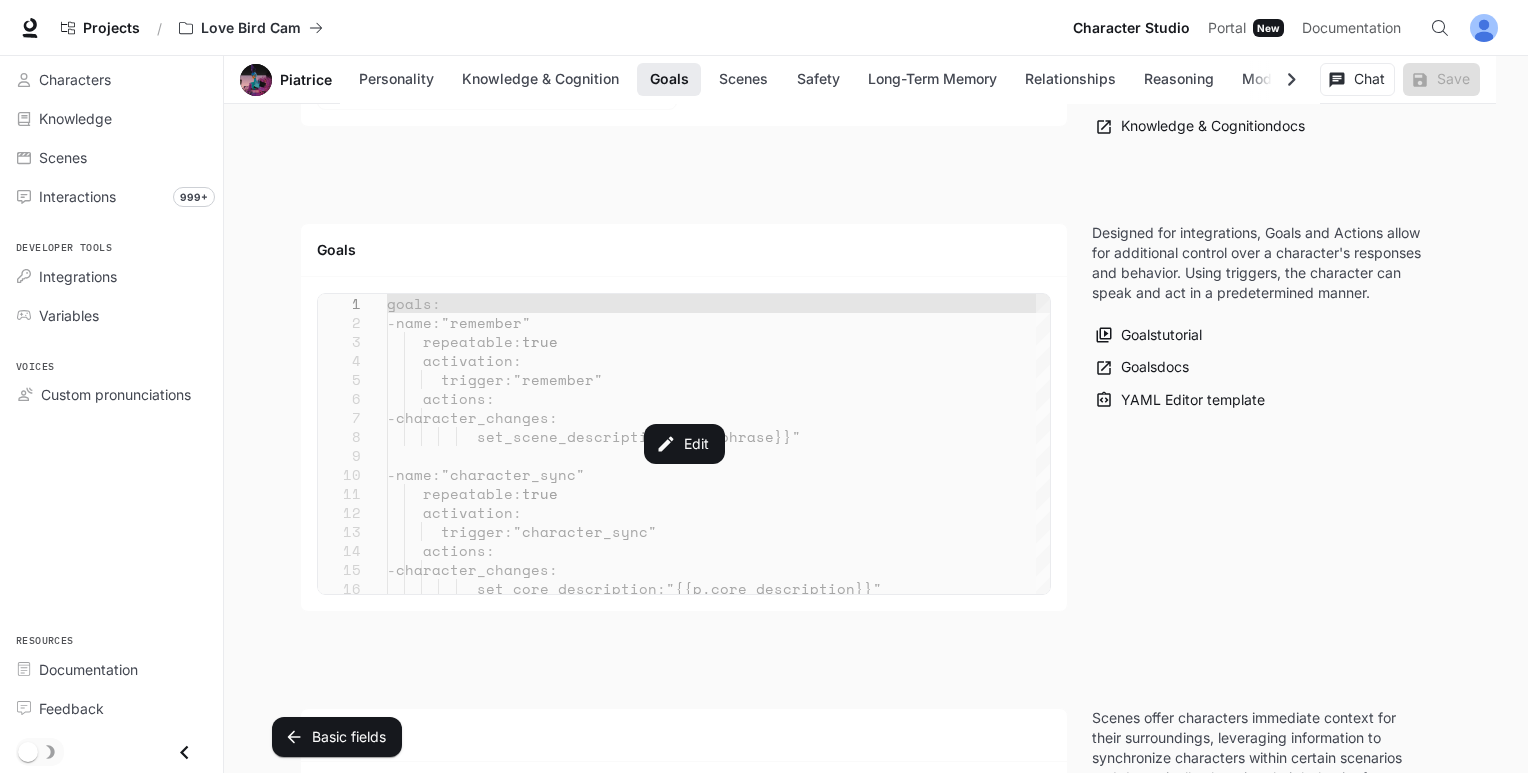 drag, startPoint x: 600, startPoint y: 424, endPoint x: 850, endPoint y: 210, distance: 329.0836 